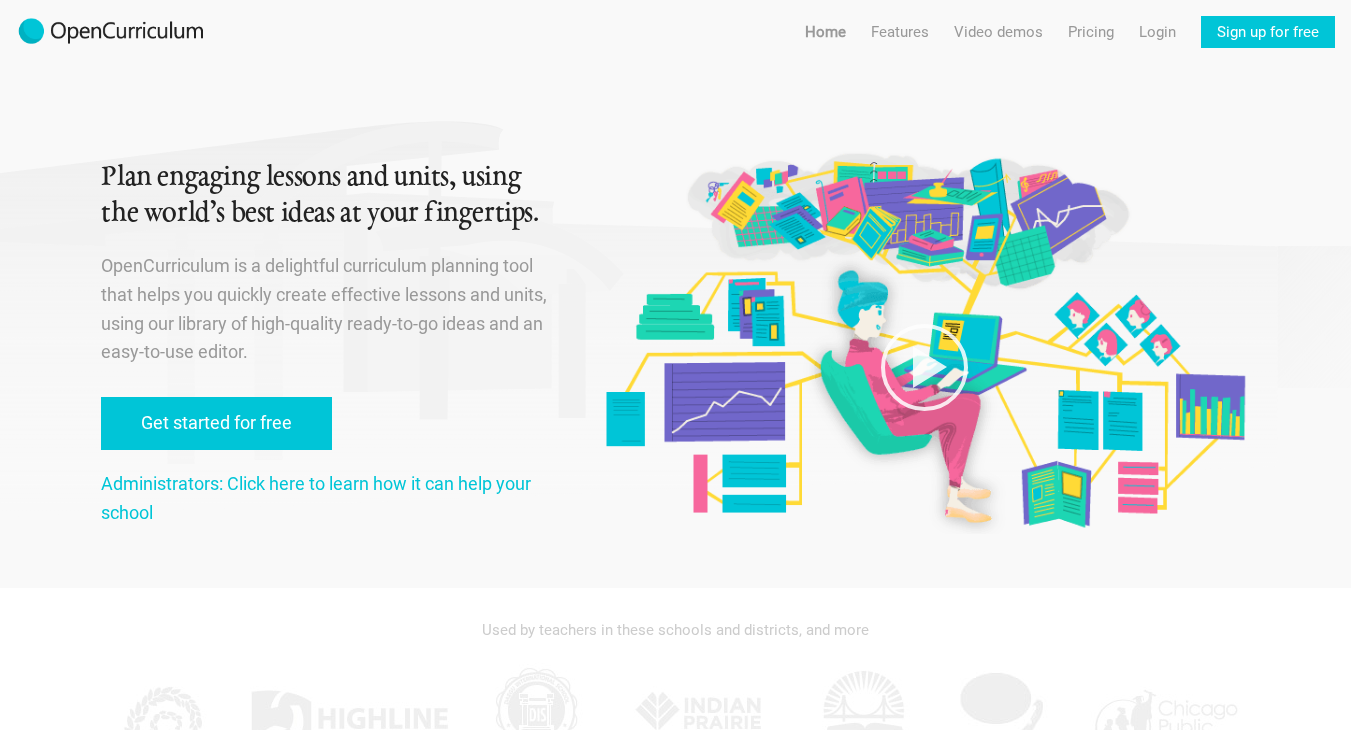 scroll, scrollTop: 0, scrollLeft: 0, axis: both 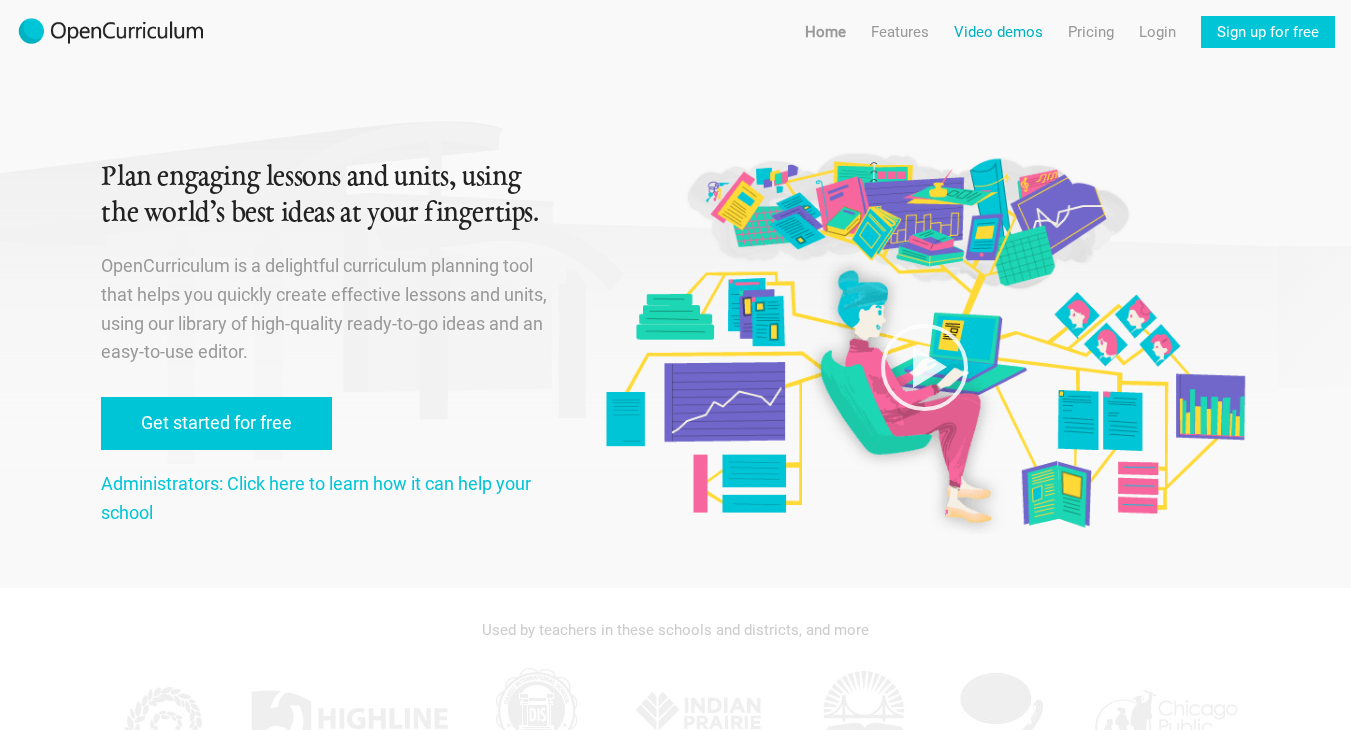 click on "Video demos" at bounding box center (998, 32) 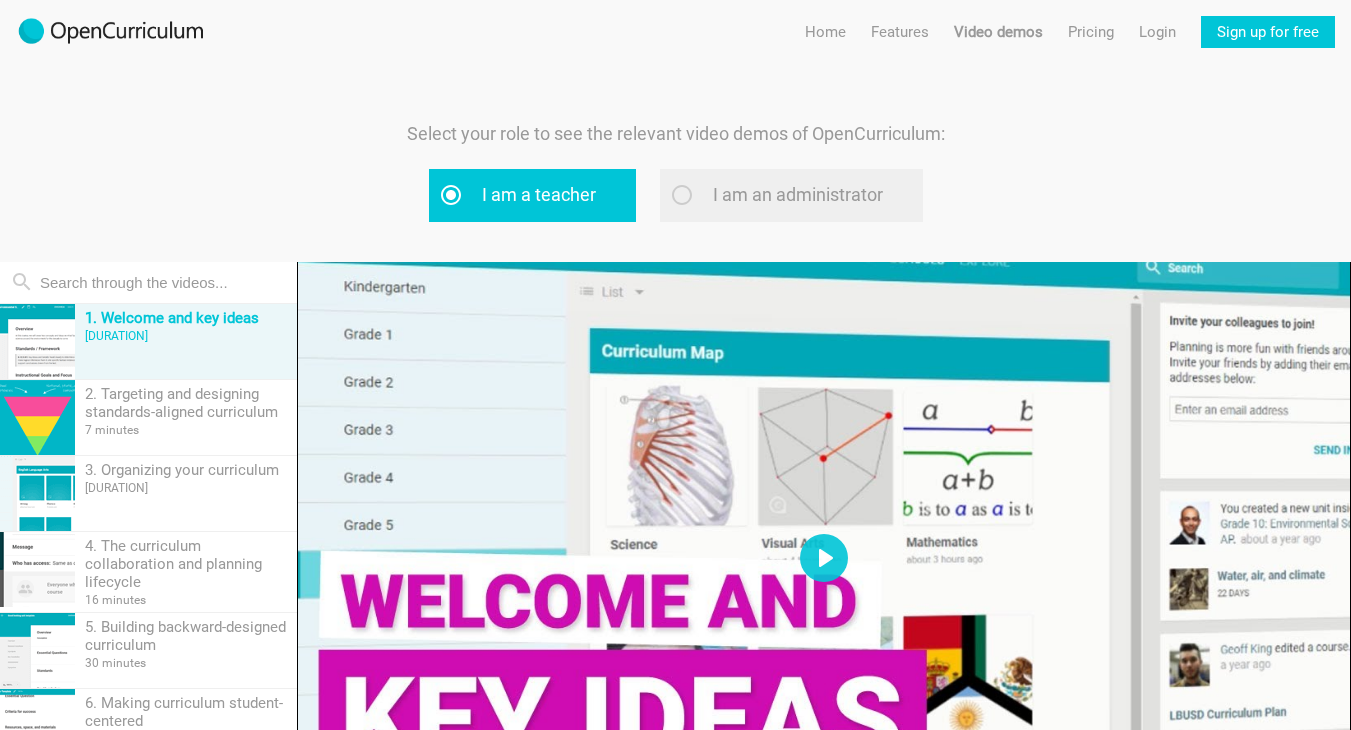 click on "I am an administrator" at bounding box center (791, 195) 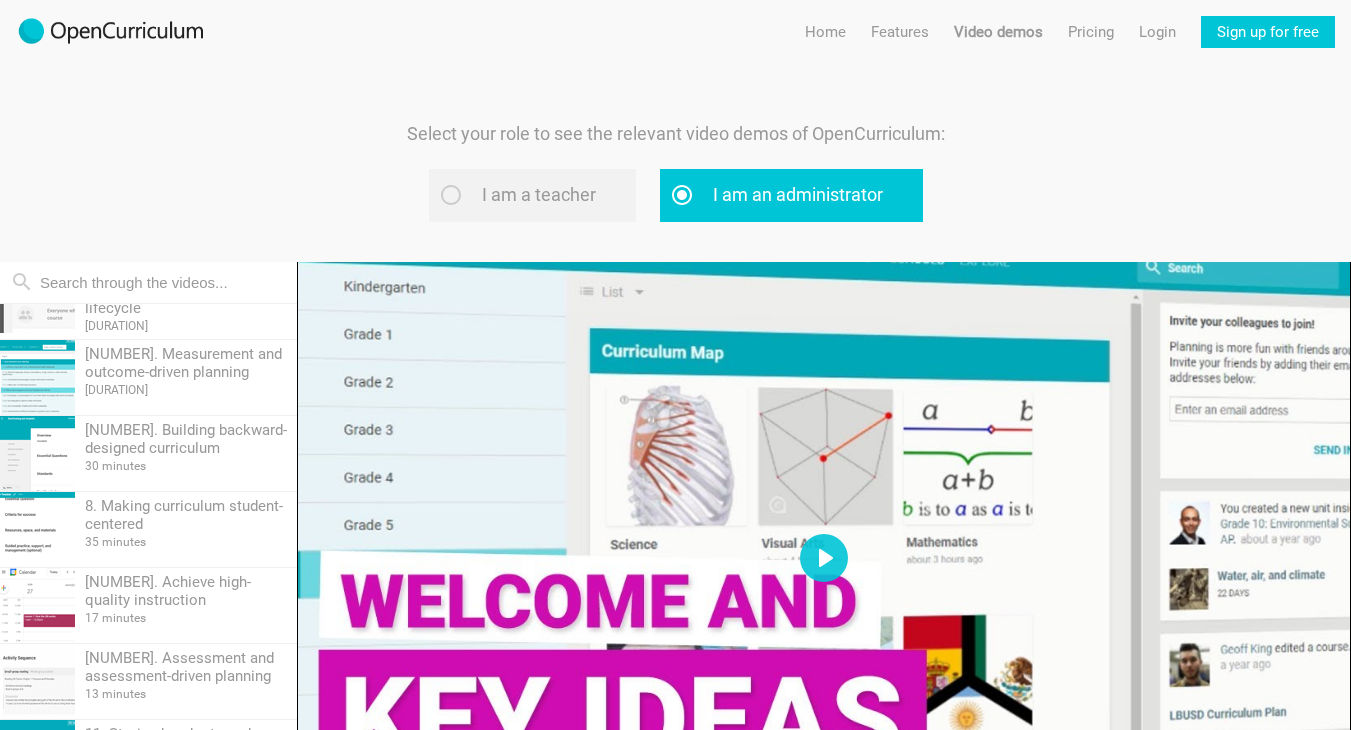 scroll, scrollTop: 0, scrollLeft: 0, axis: both 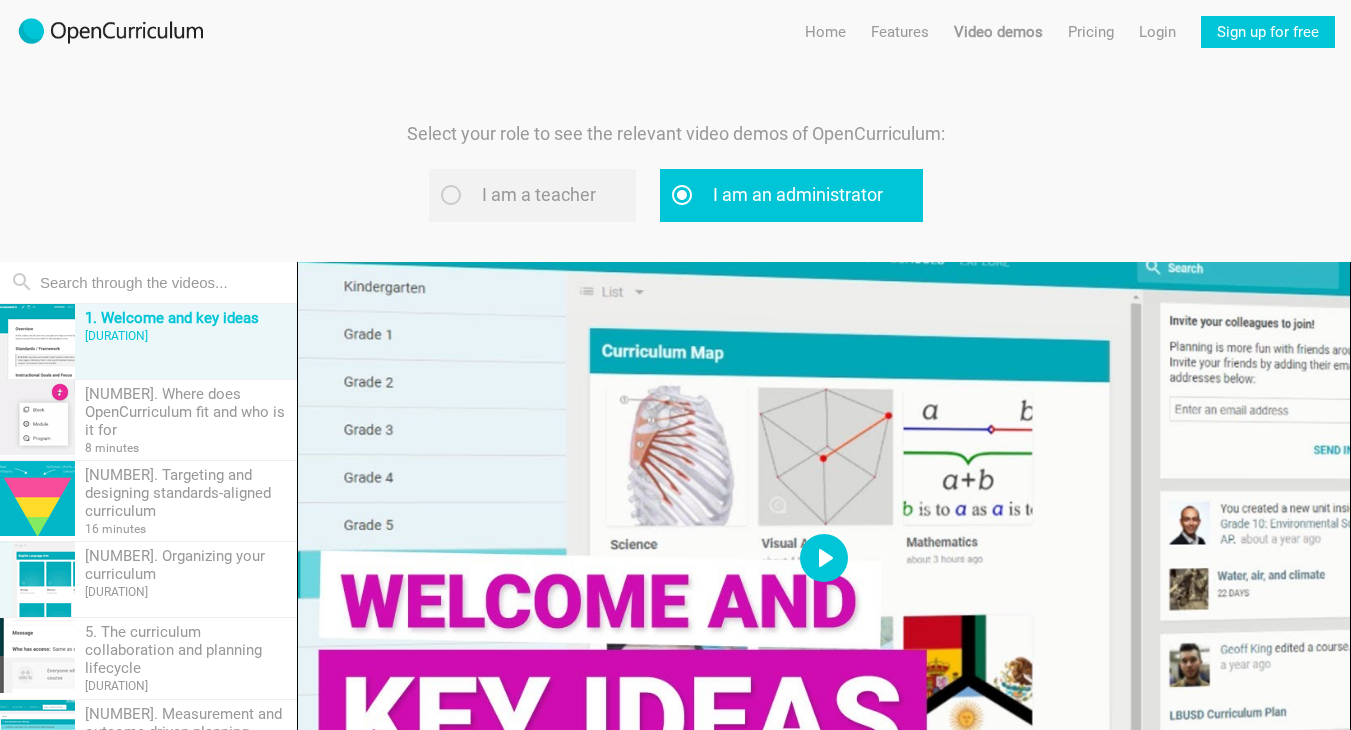 click on "Play" at bounding box center [824, 558] 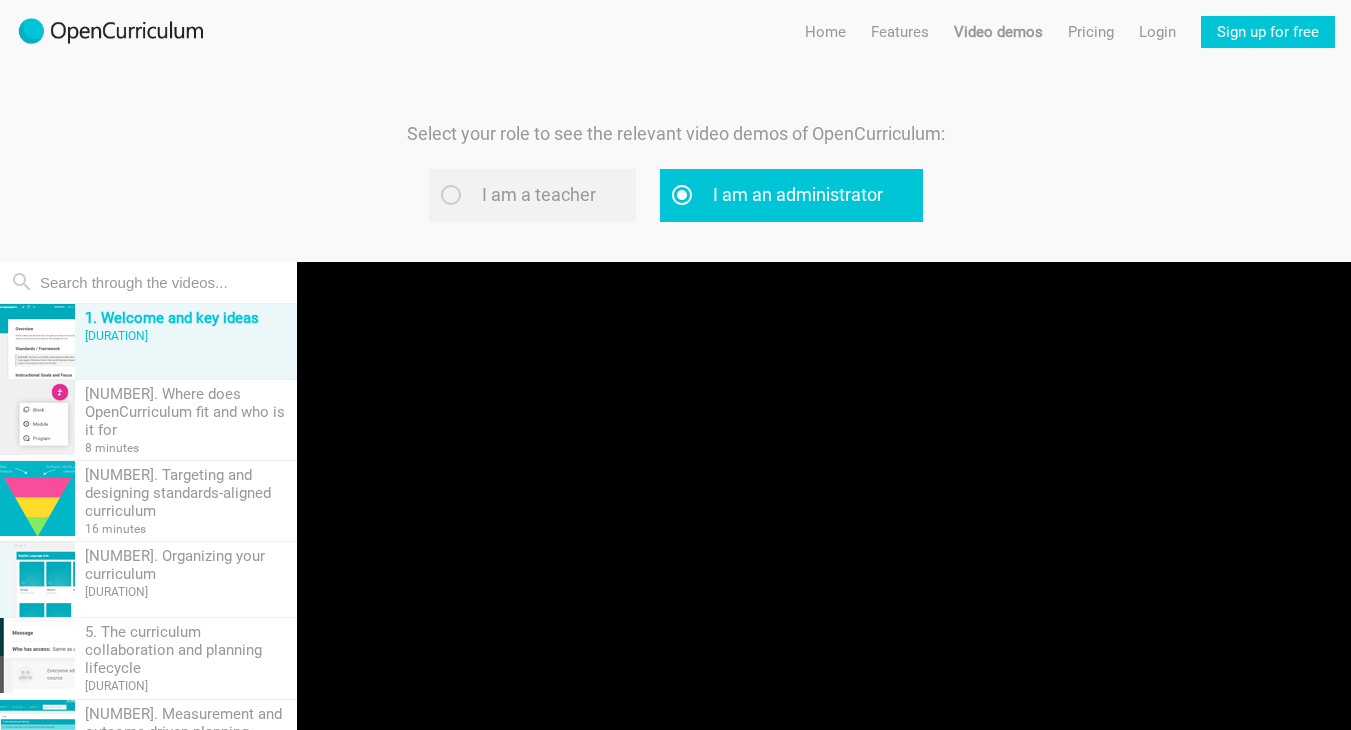 scroll, scrollTop: 208, scrollLeft: 0, axis: vertical 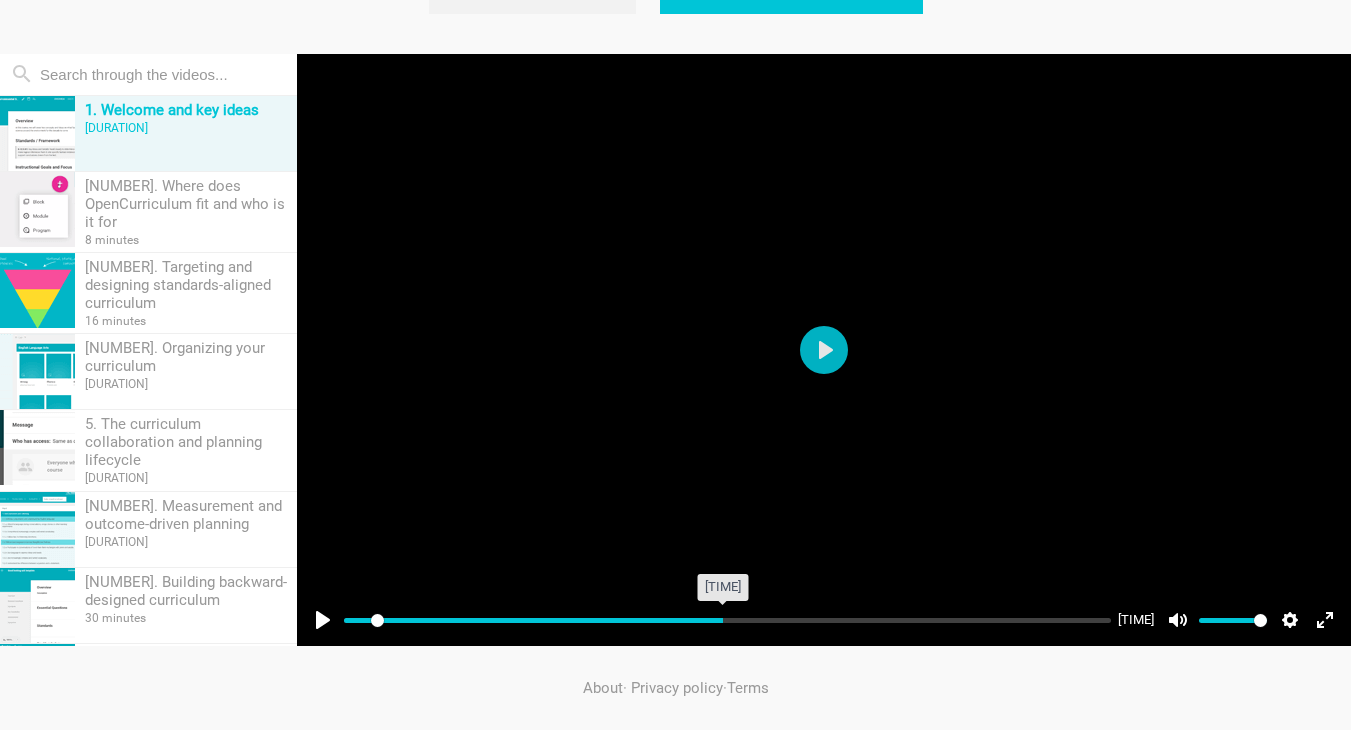 drag, startPoint x: 396, startPoint y: 615, endPoint x: 734, endPoint y: 618, distance: 338.0133 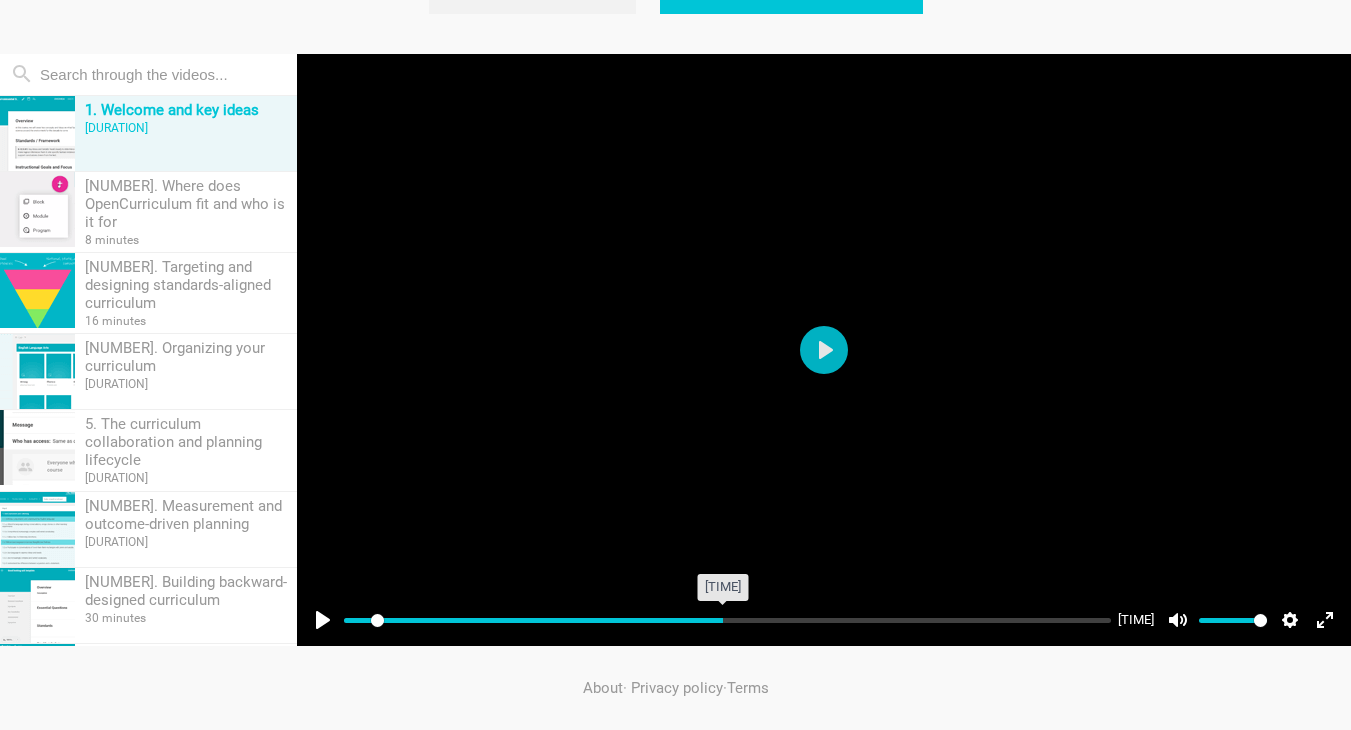 type on "[NUMBER]" 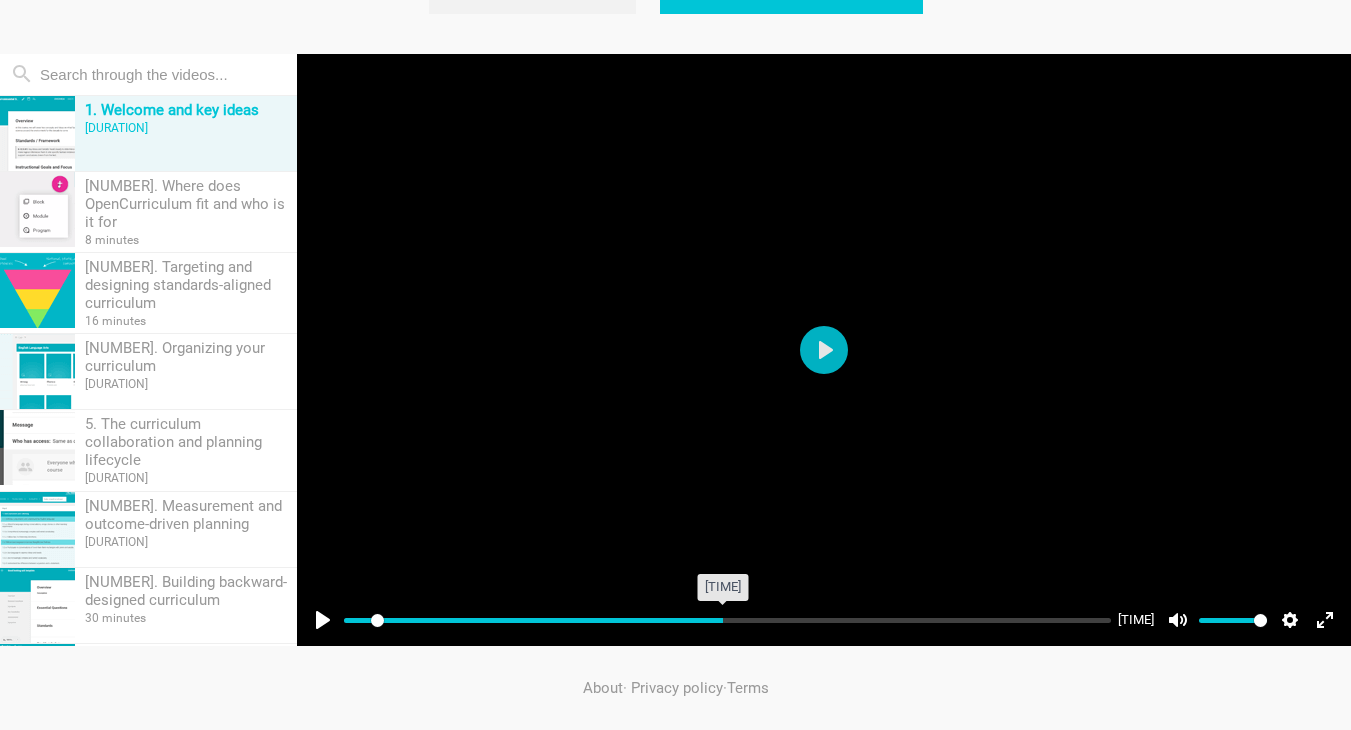 click at bounding box center [727, 620] 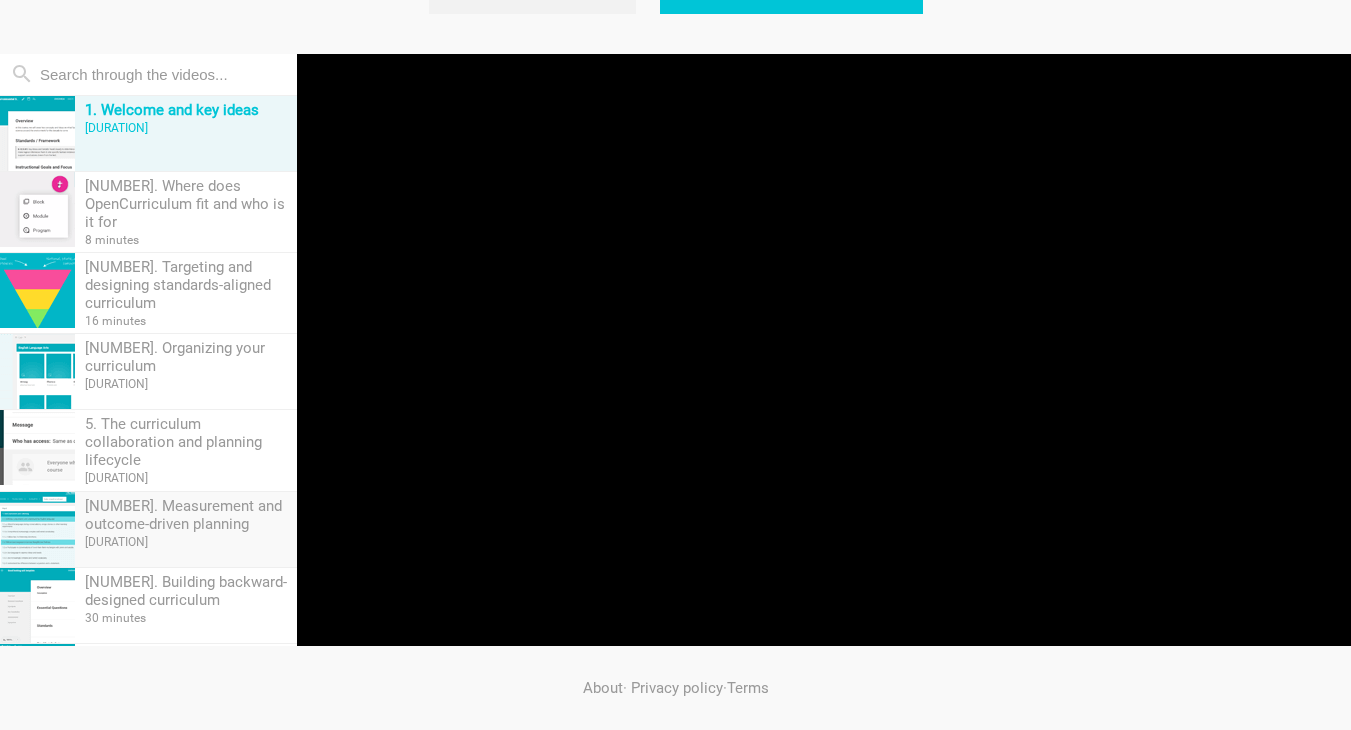 click on "[NUMBER]. Measurement and outcome-driven planning" at bounding box center [186, 110] 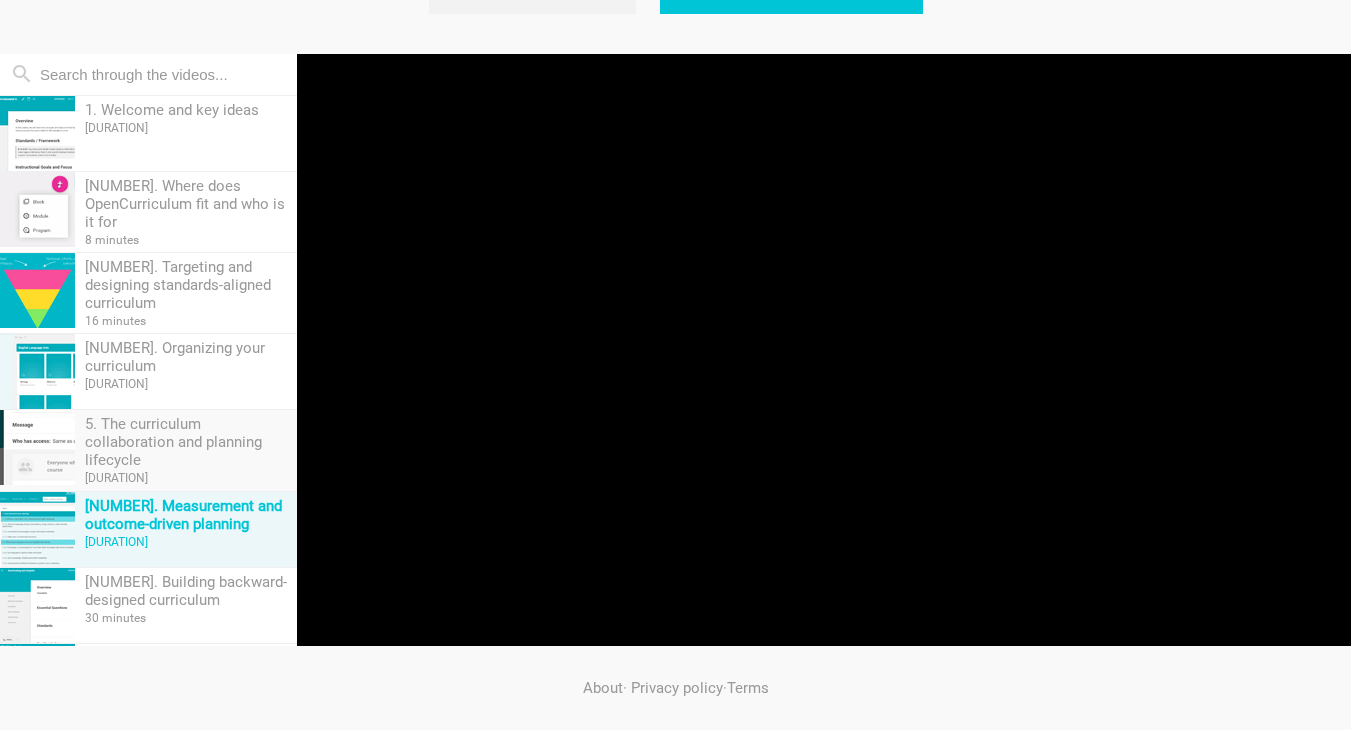 click on "5. The curriculum collaboration and planning lifecycle" at bounding box center [186, 110] 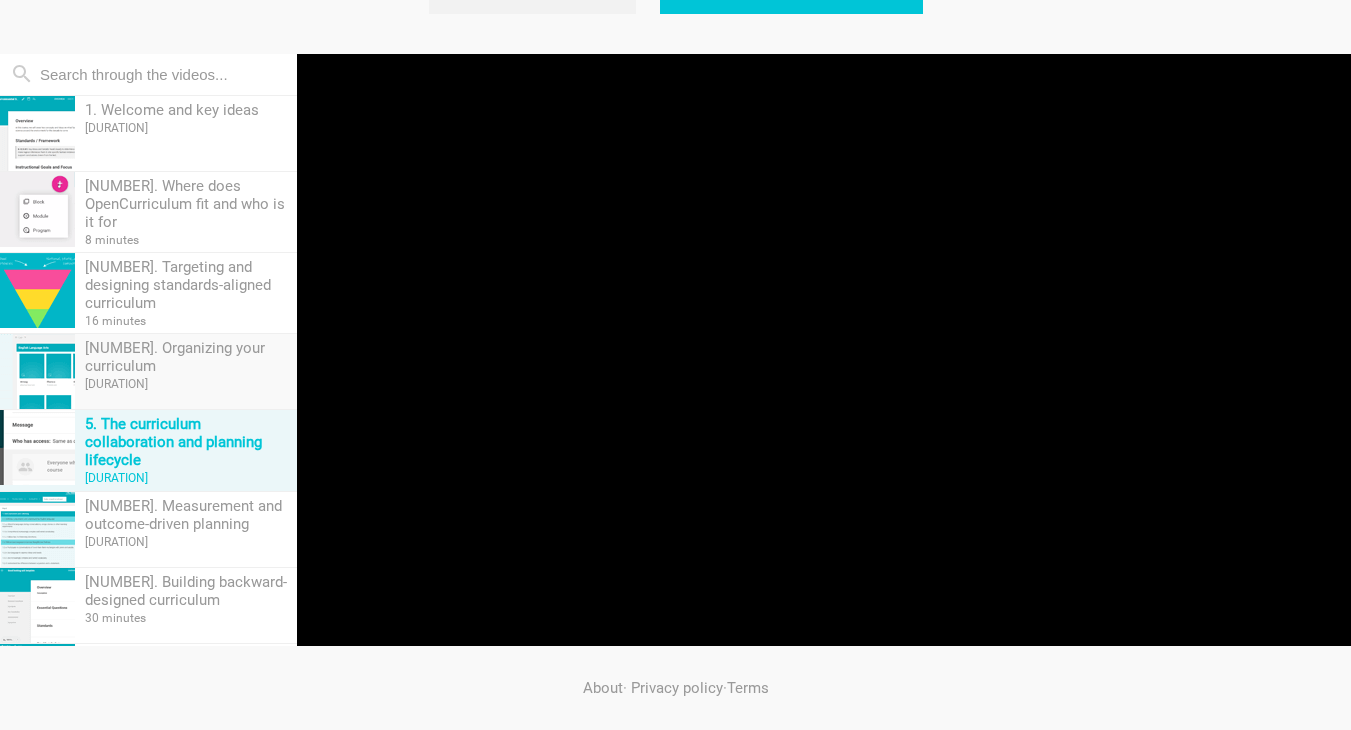 click on "[NUMBER]. Organizing your curriculum" at bounding box center [186, 110] 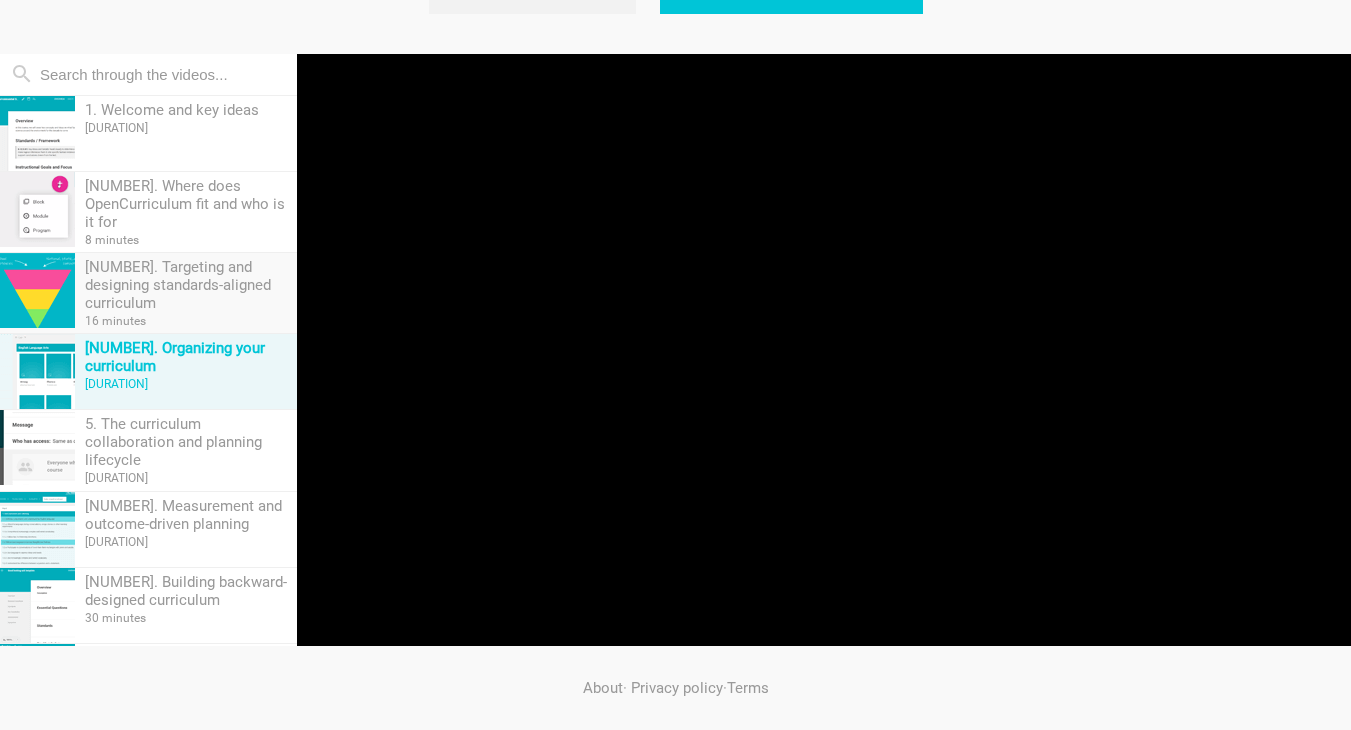 click on "[NUMBER]. Targeting and designing standards-aligned curriculum" at bounding box center [186, 110] 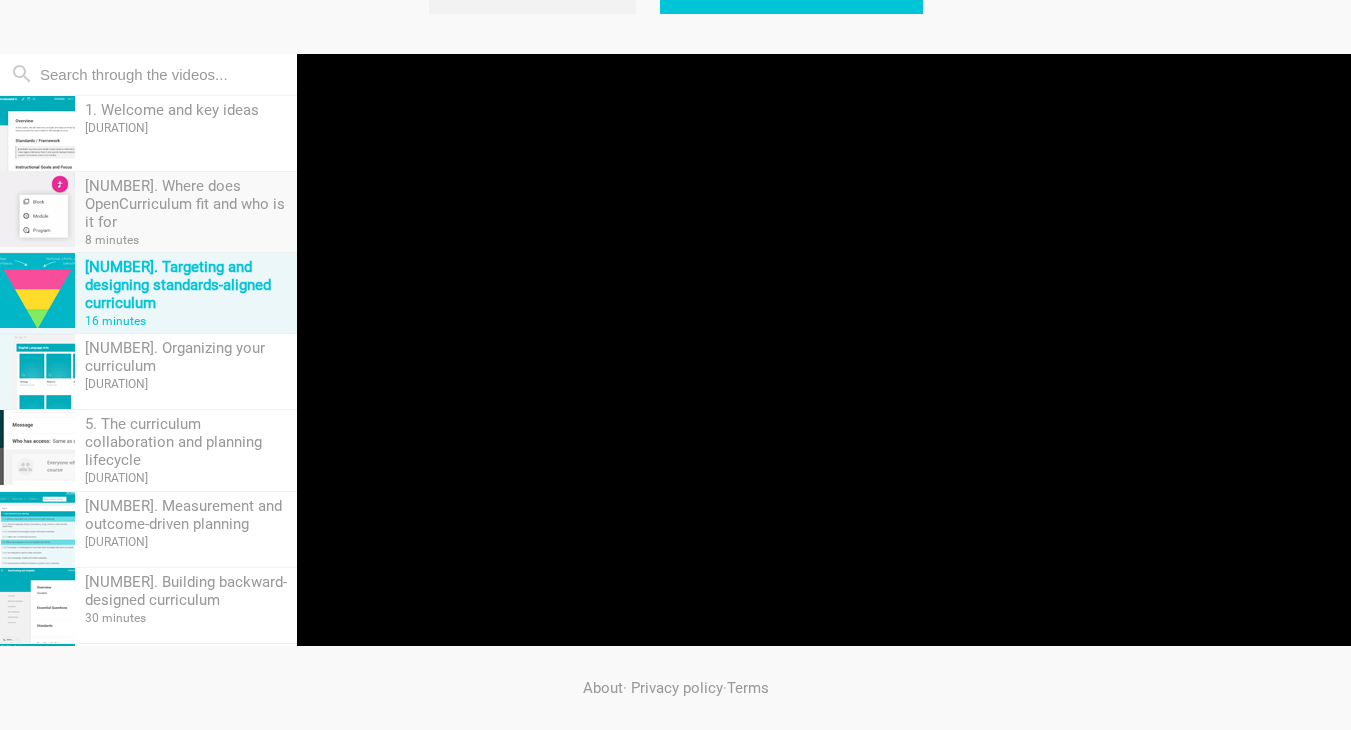 click on "[NUMBER]. Where does OpenCurriculum fit and who is it for" at bounding box center [186, 110] 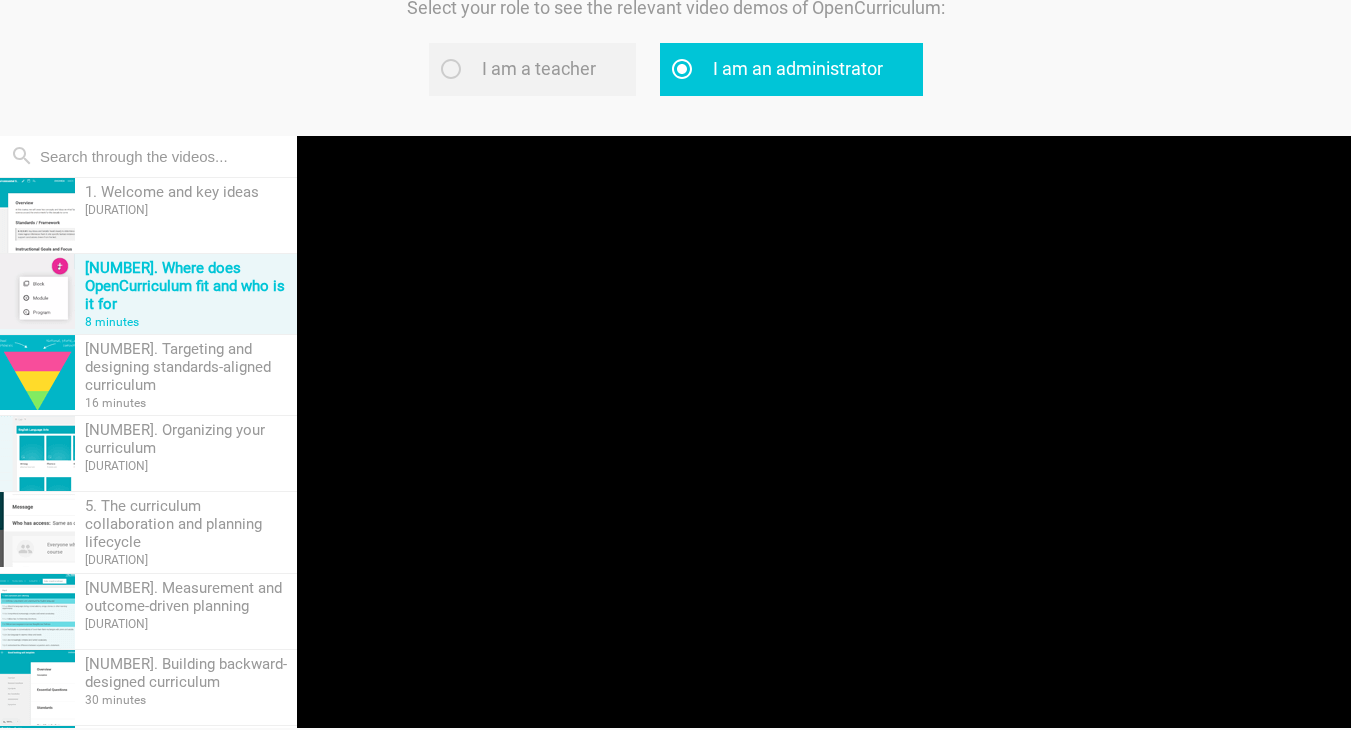 scroll, scrollTop: 208, scrollLeft: 0, axis: vertical 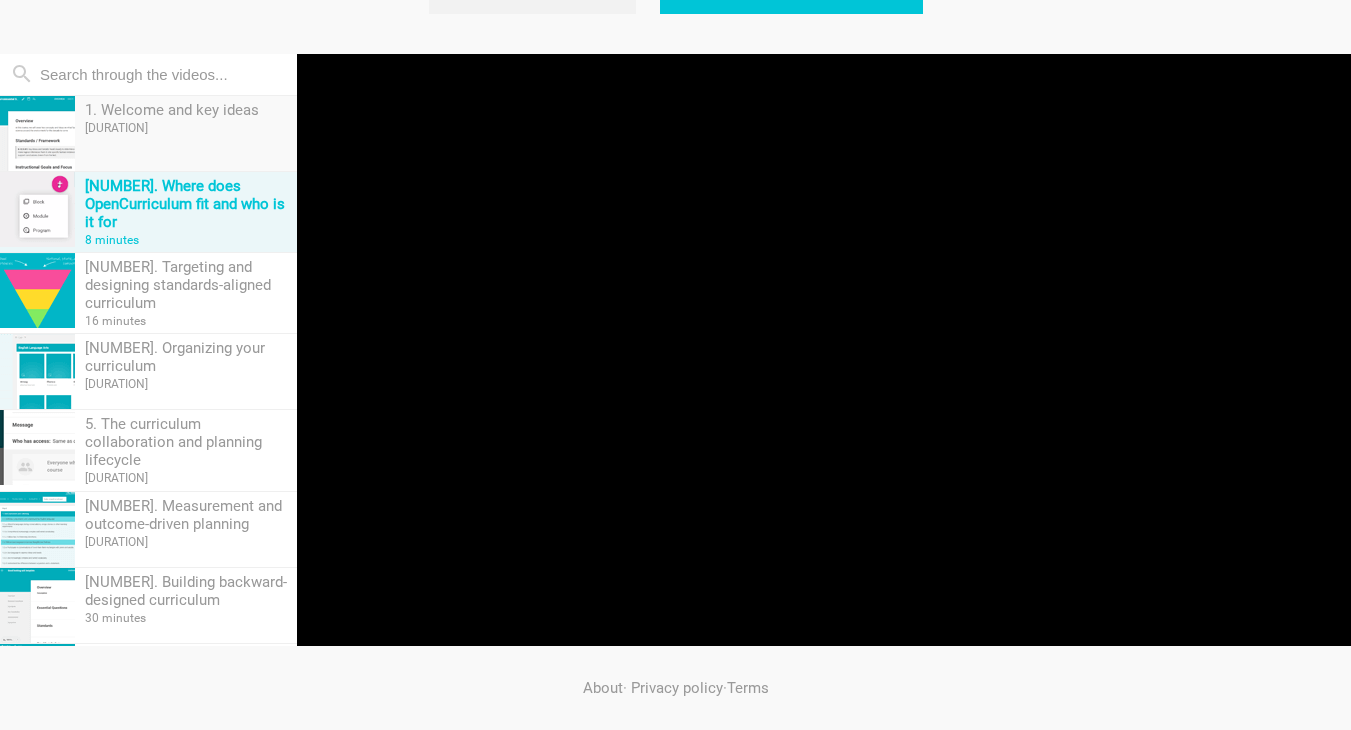 click on "1. Welcome and key ideas" at bounding box center (186, 110) 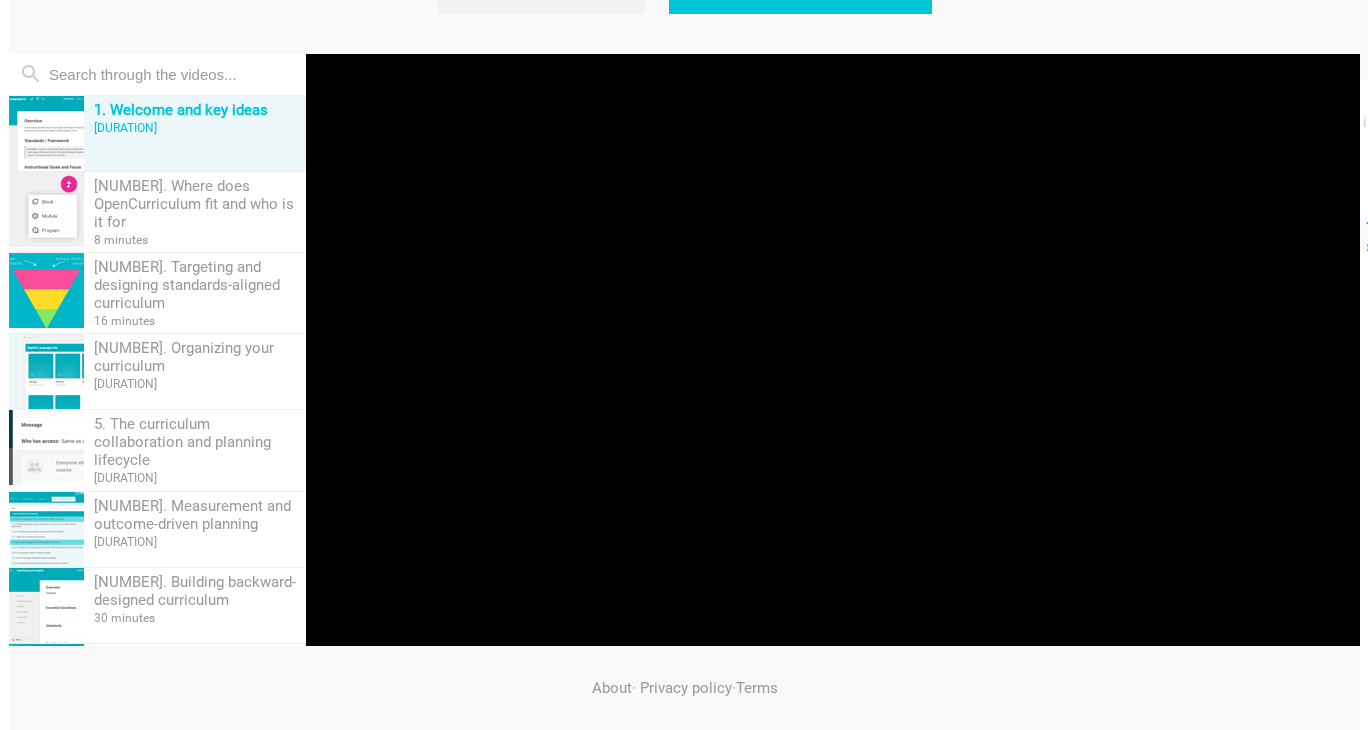 scroll, scrollTop: 0, scrollLeft: 0, axis: both 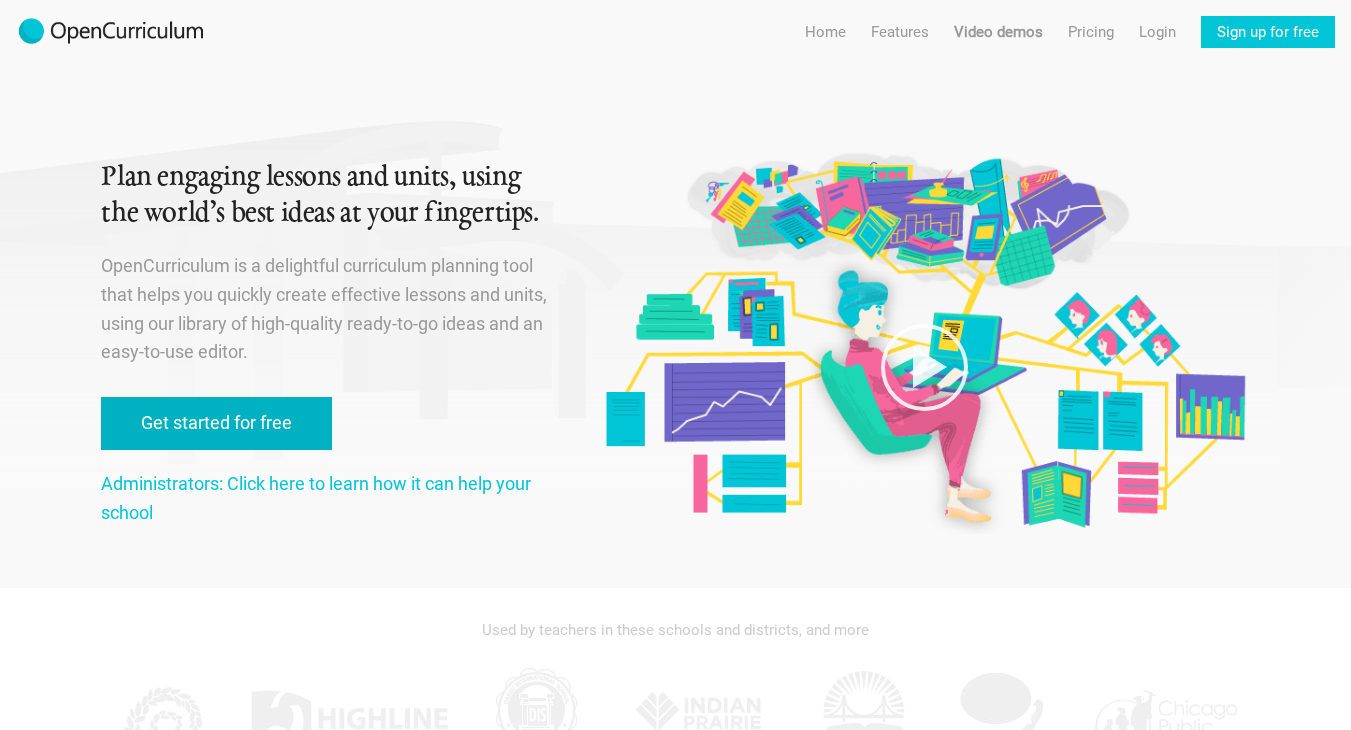 click on "Get started for free" at bounding box center (216, 423) 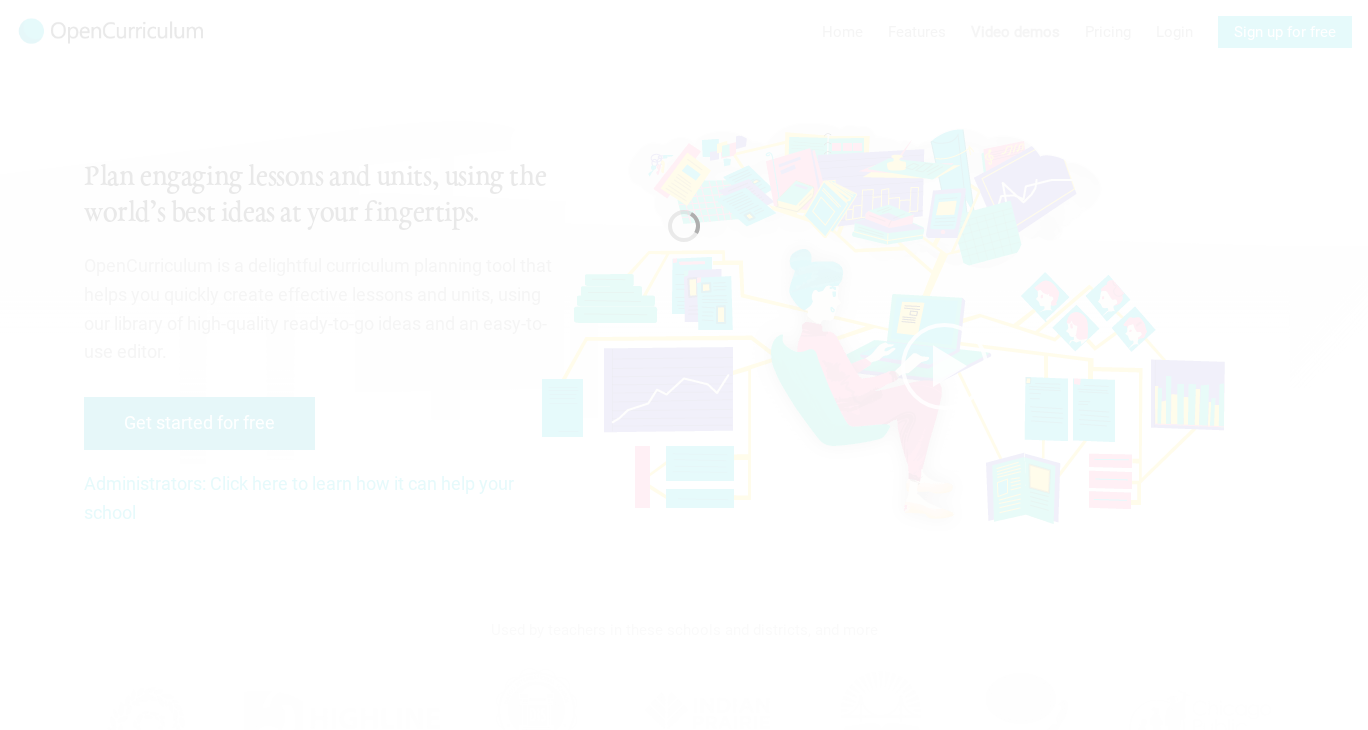 scroll, scrollTop: 0, scrollLeft: 0, axis: both 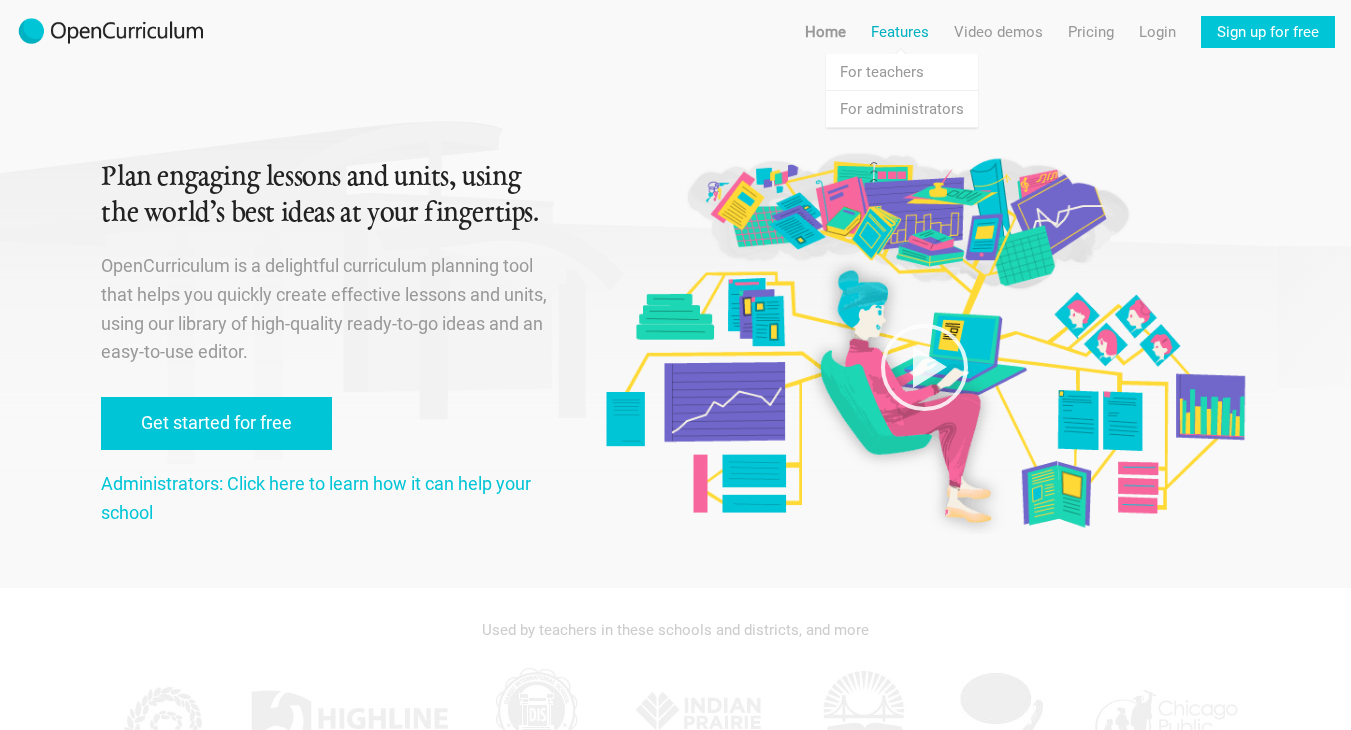 click on "Features" at bounding box center (900, 32) 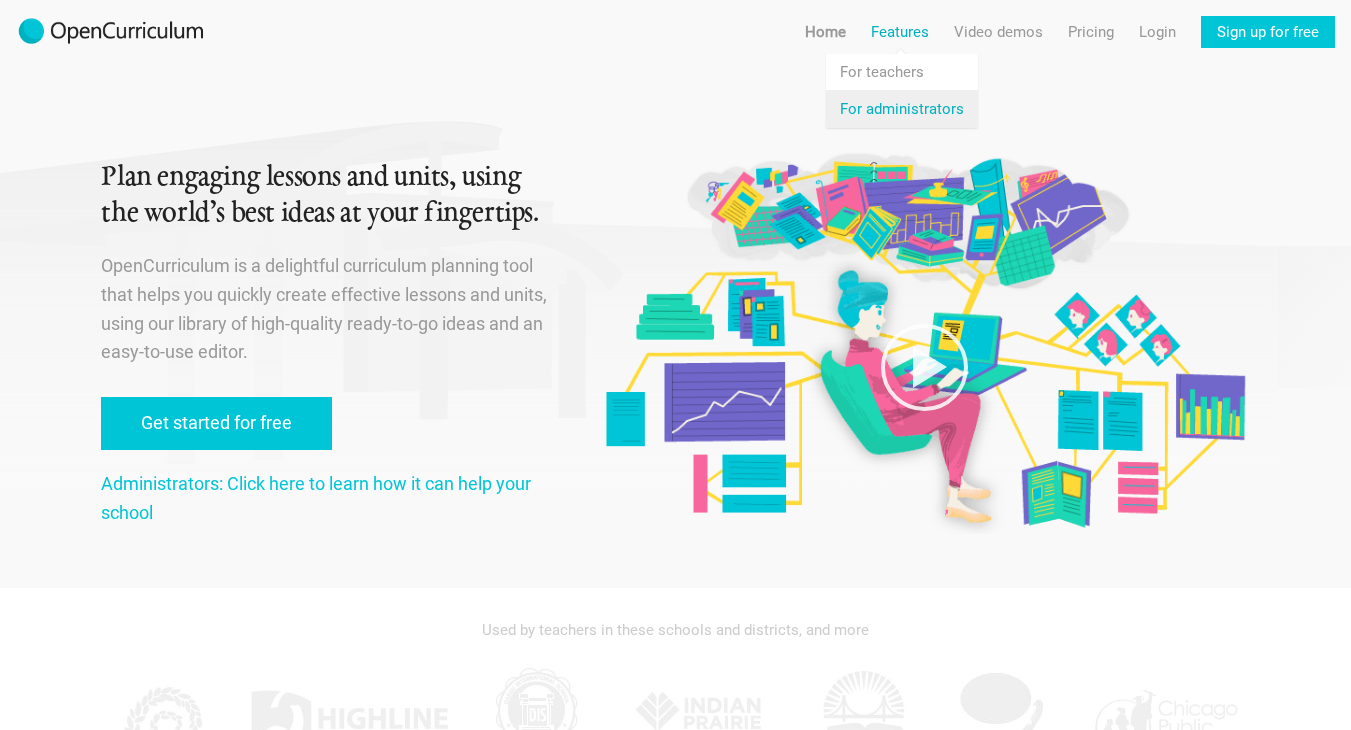 click on "Features  For administrators" at bounding box center (902, 109) 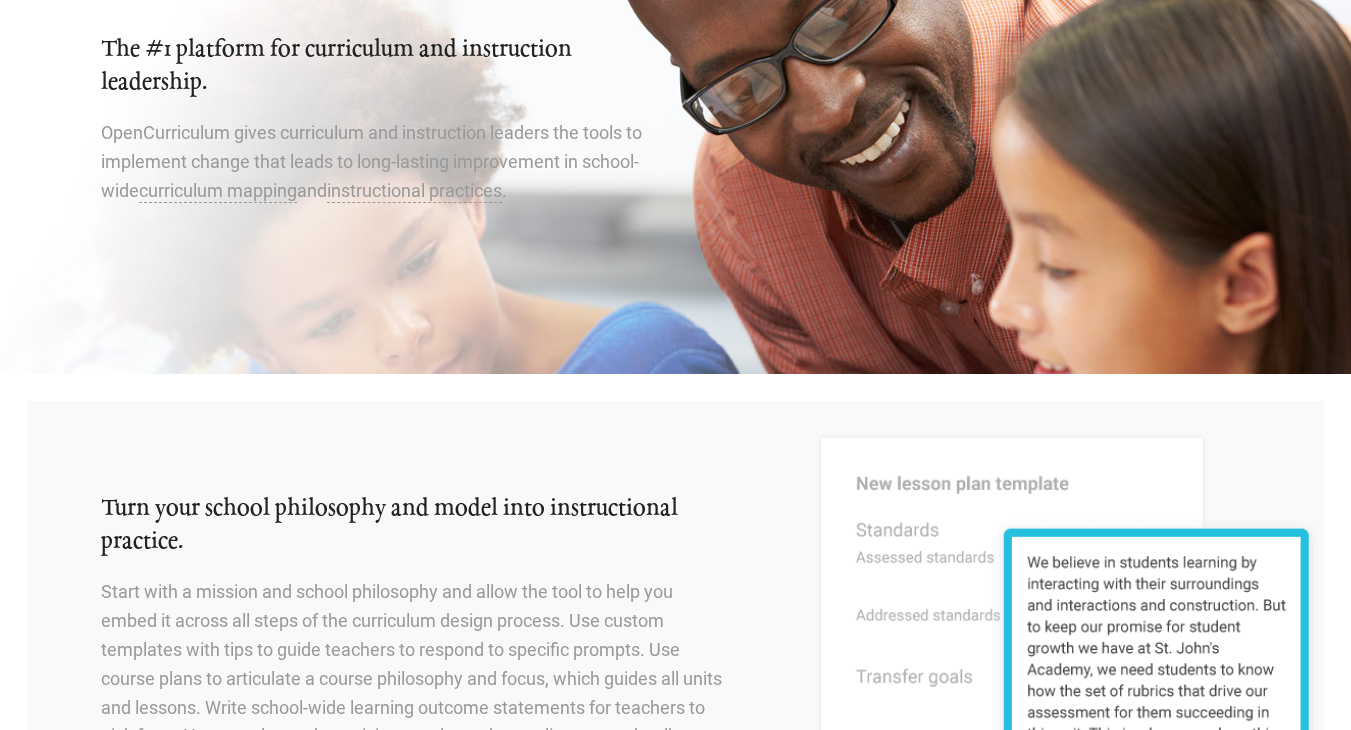 scroll, scrollTop: 0, scrollLeft: 0, axis: both 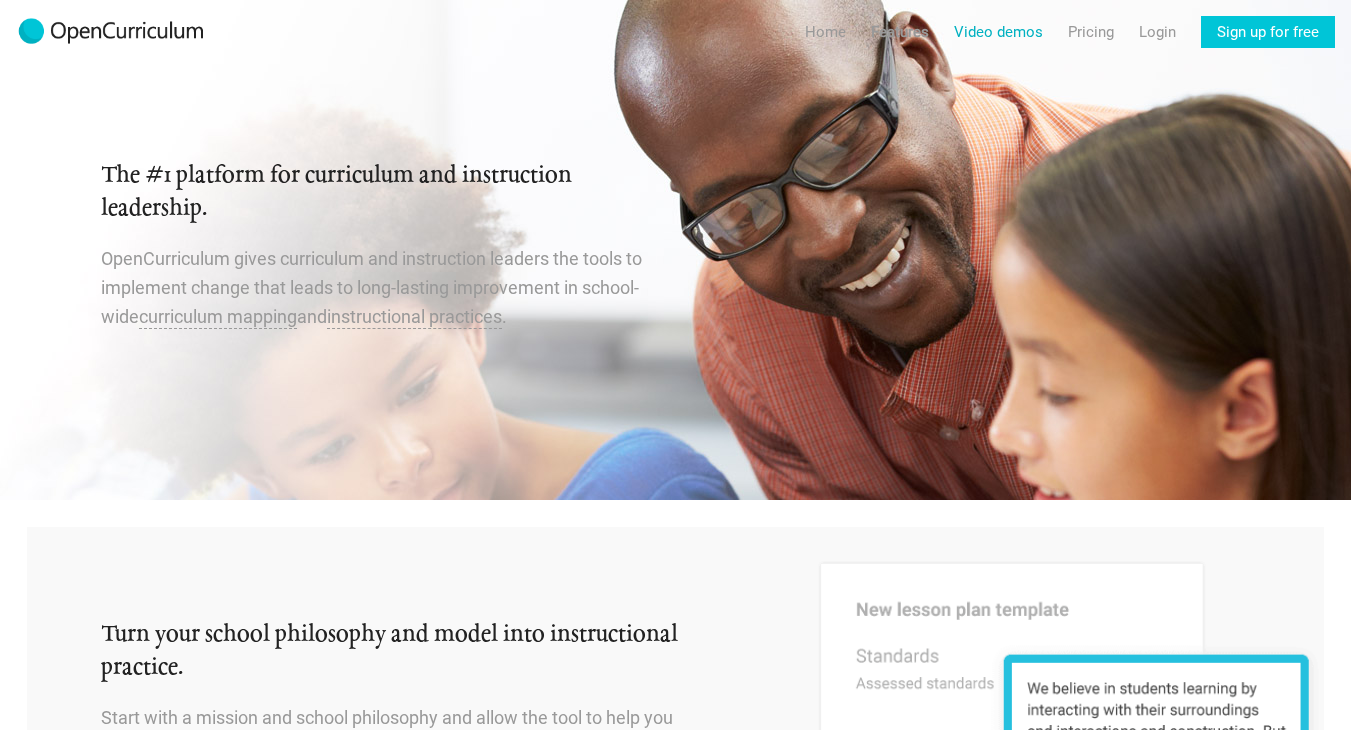 click on "Video demos" at bounding box center [998, 32] 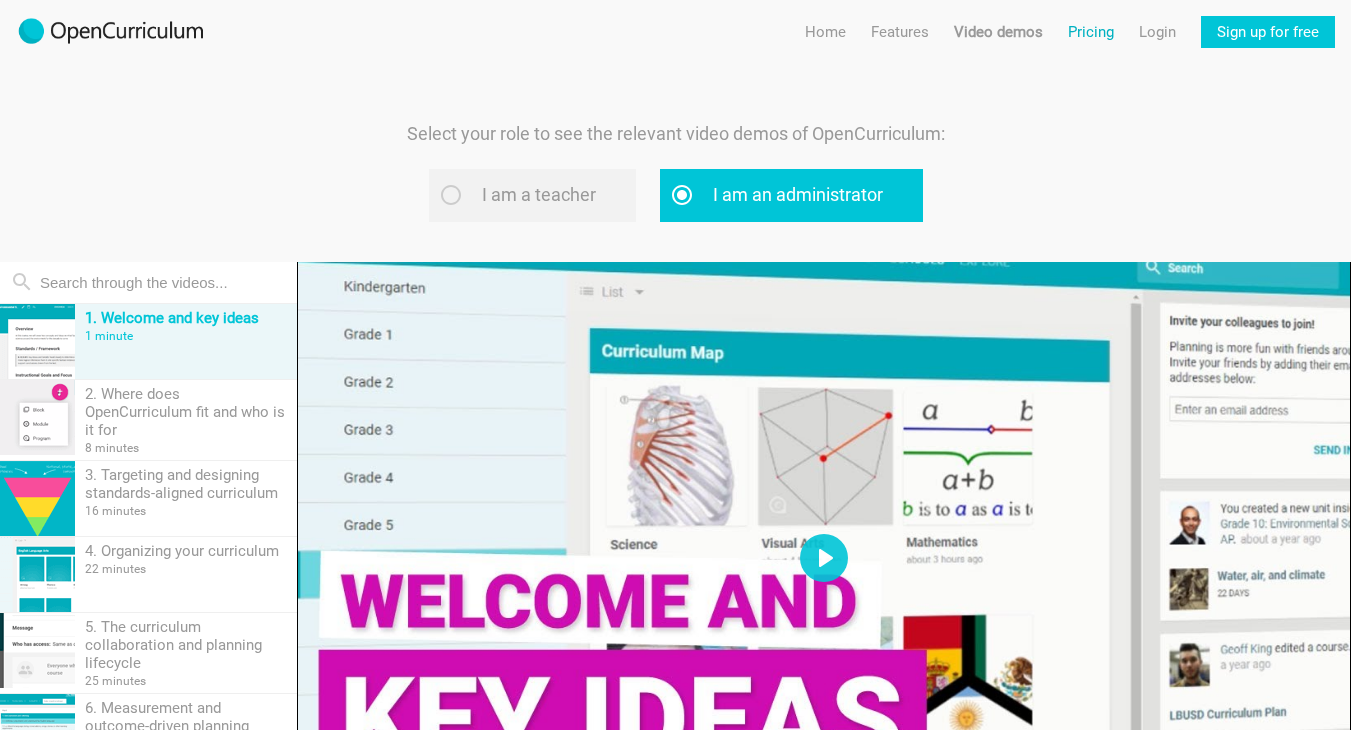 click on "Pricing" at bounding box center [1091, 32] 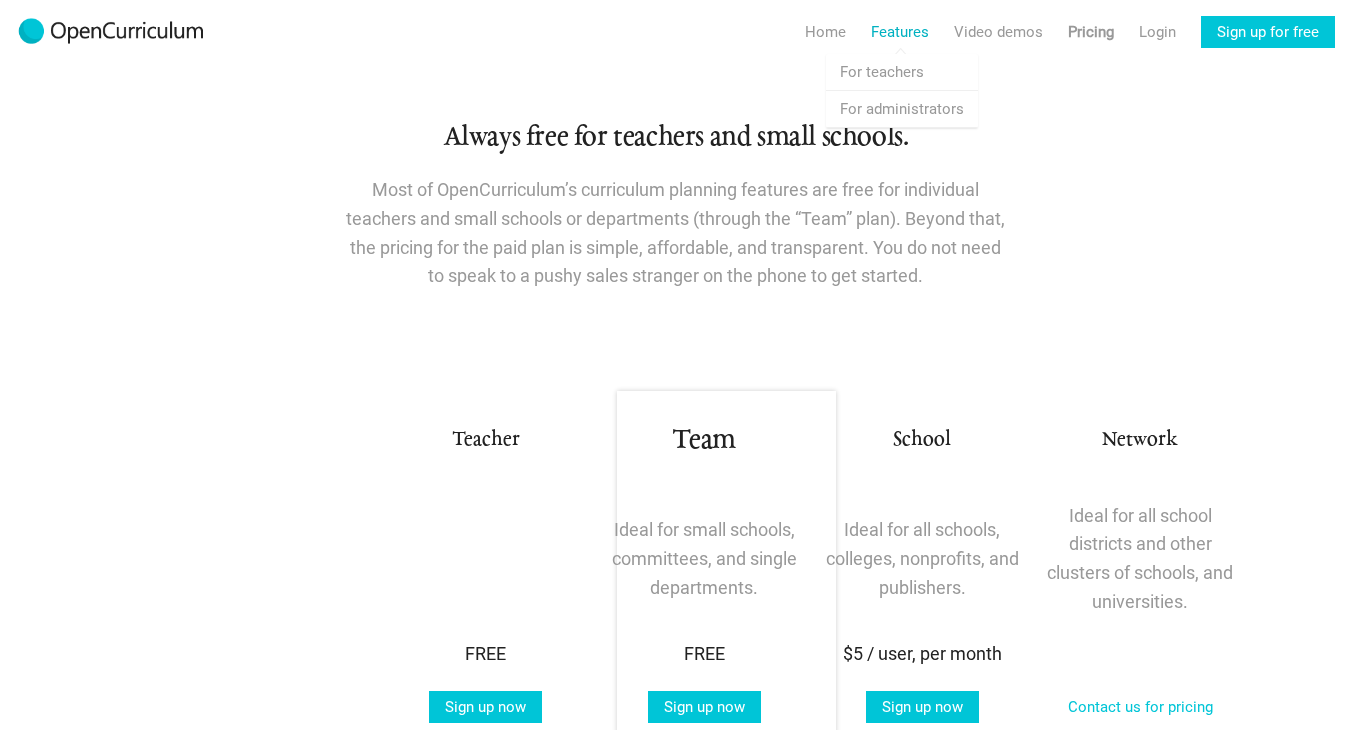 click on "Features" at bounding box center (900, 32) 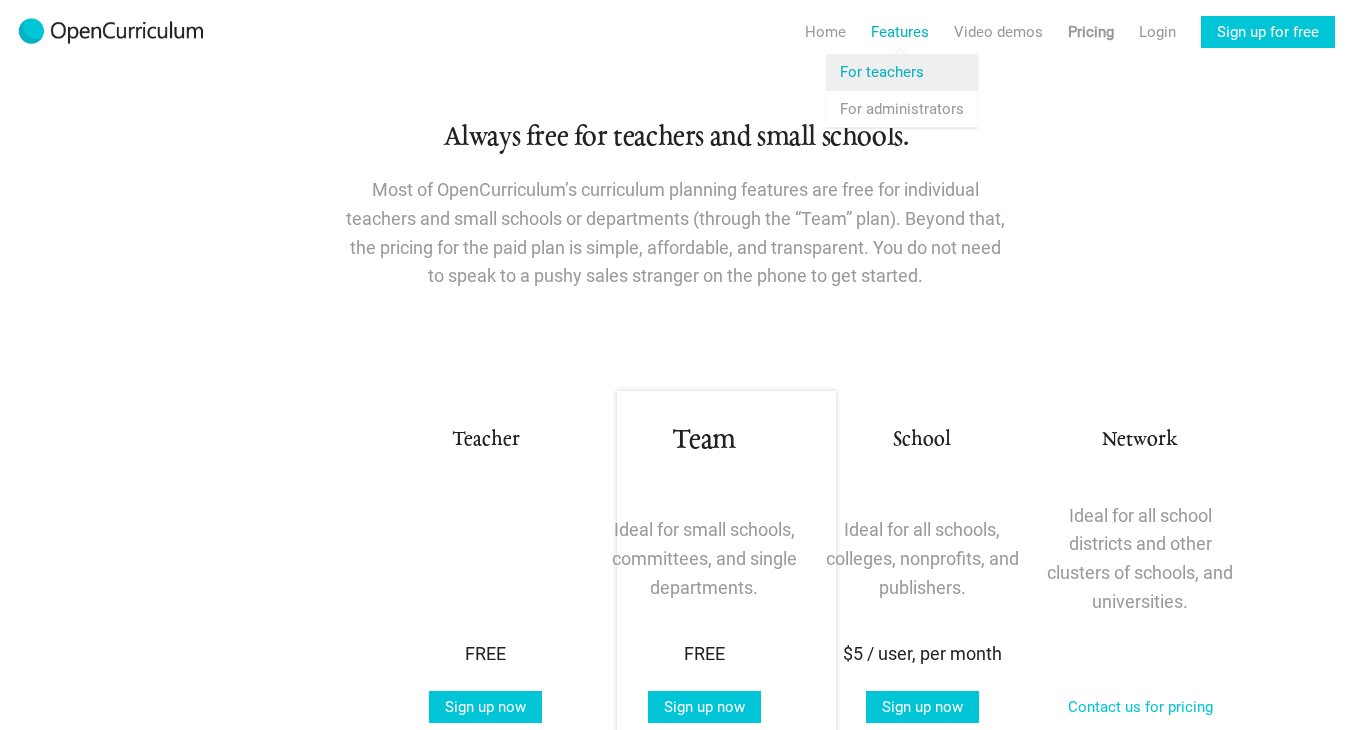 click on "Features  For teachers" at bounding box center [902, 72] 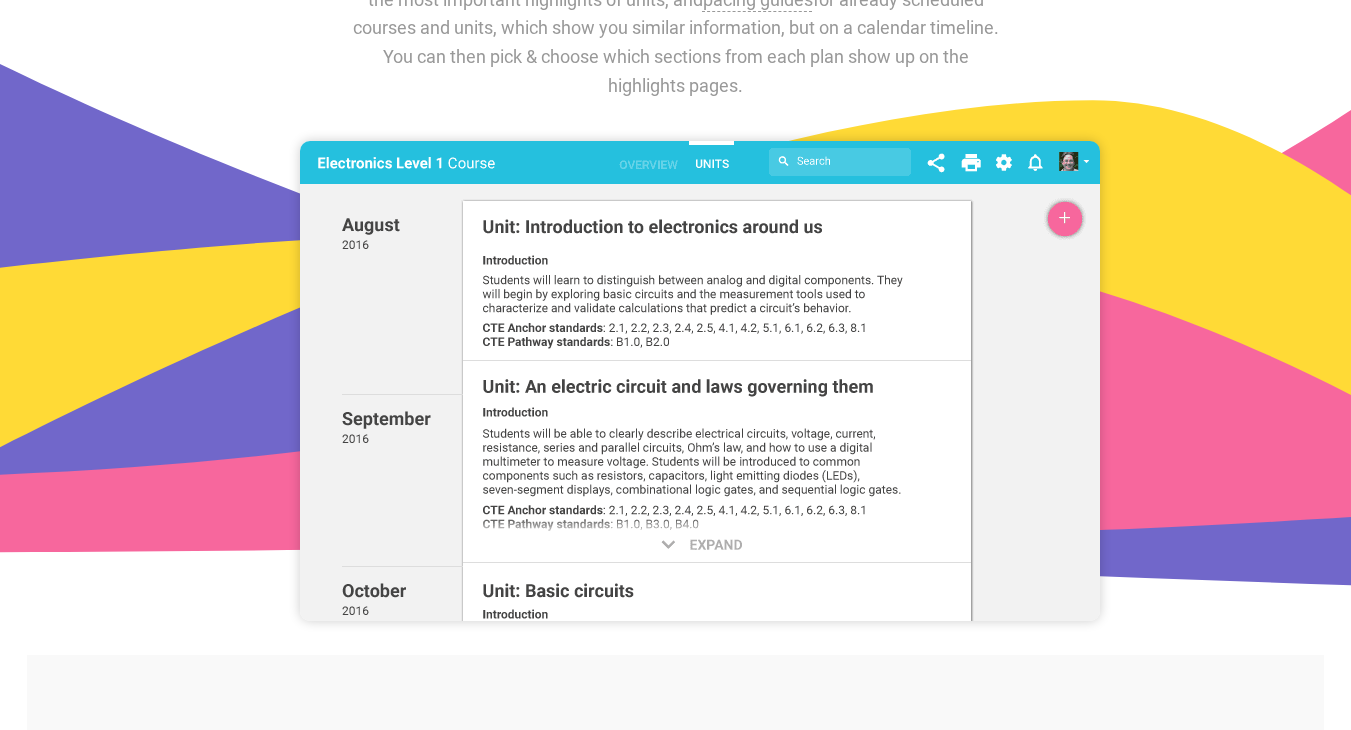 scroll, scrollTop: 1804, scrollLeft: 0, axis: vertical 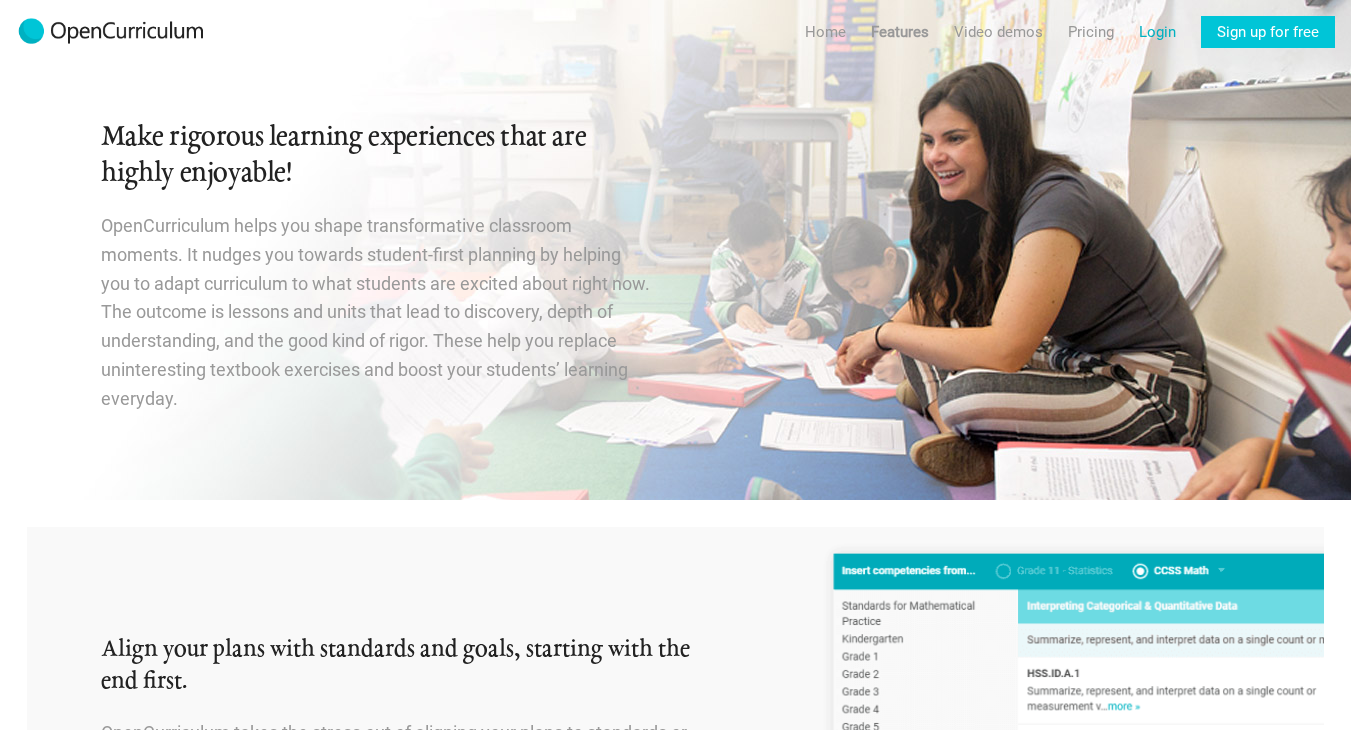 click on "Login" at bounding box center (1157, 32) 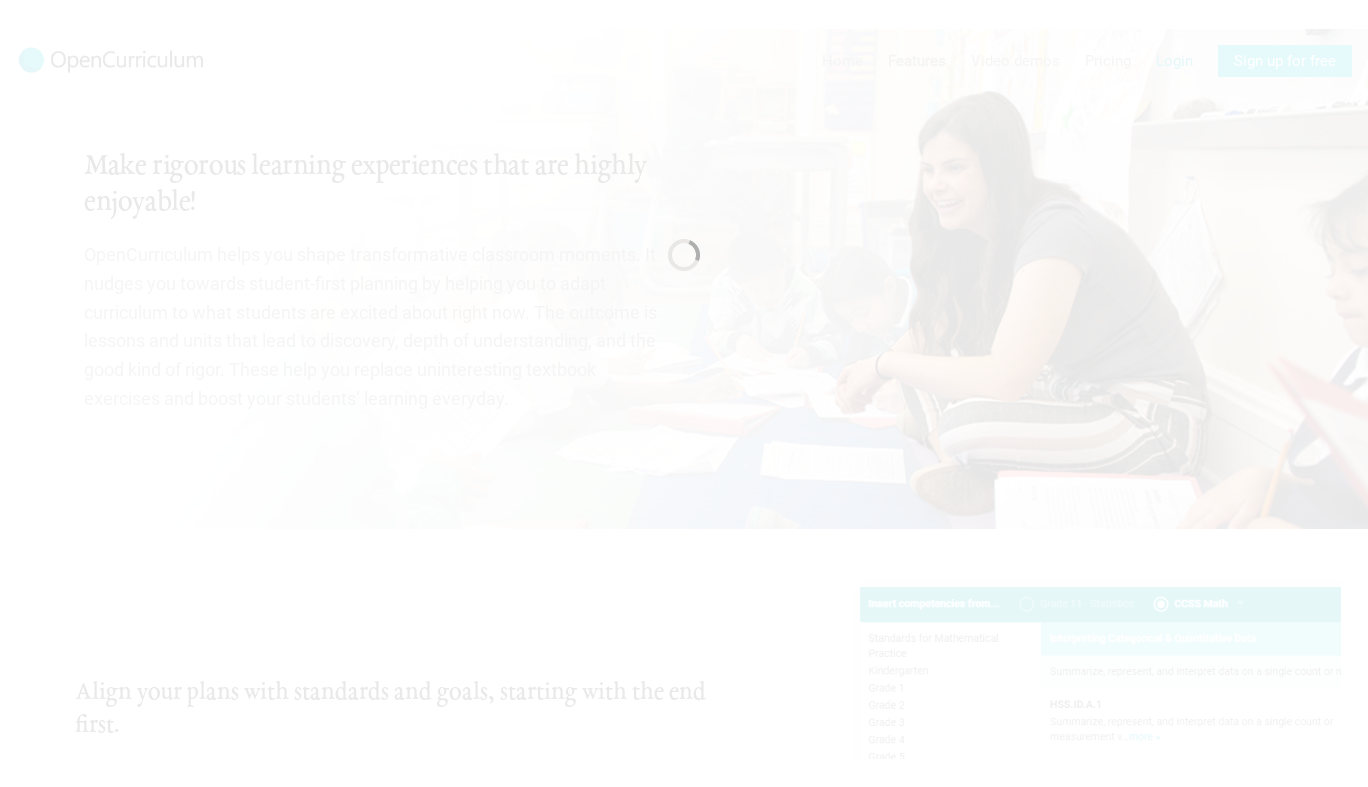 scroll, scrollTop: 0, scrollLeft: 0, axis: both 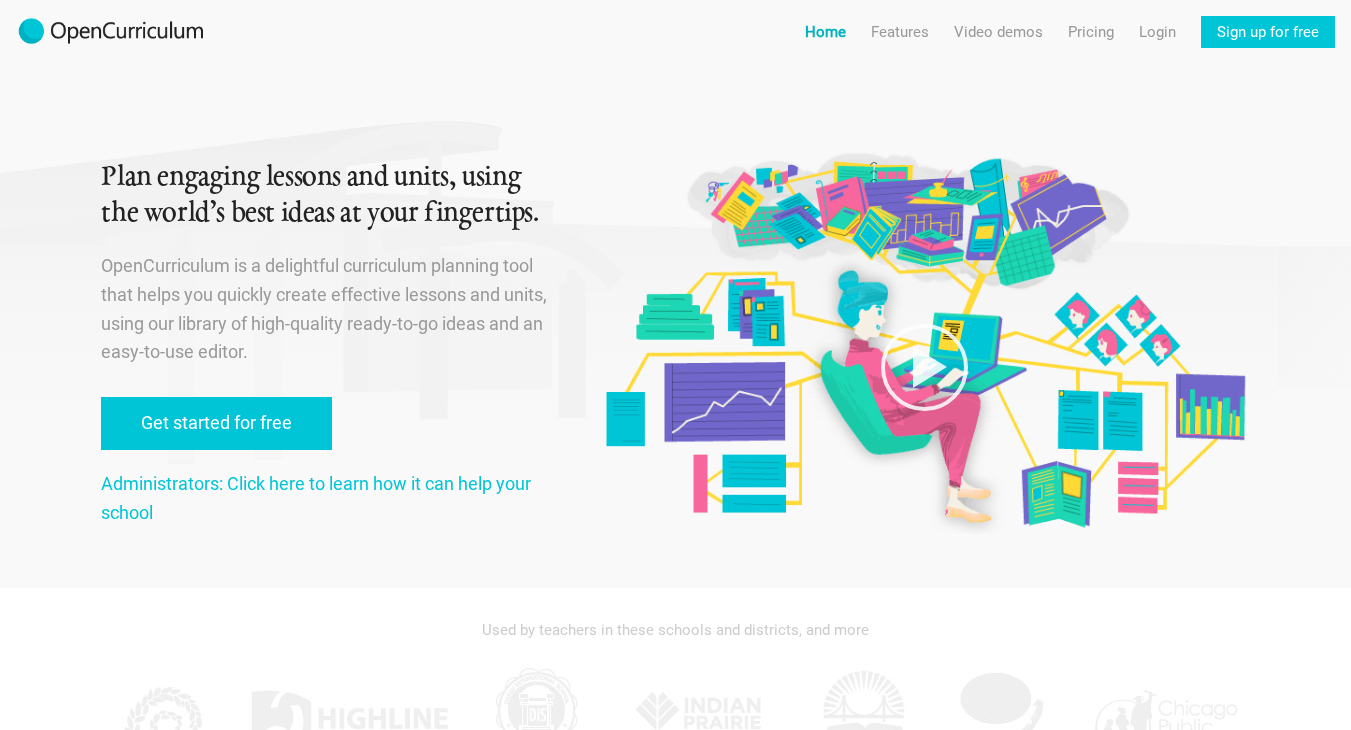 click on "Home" at bounding box center [825, 32] 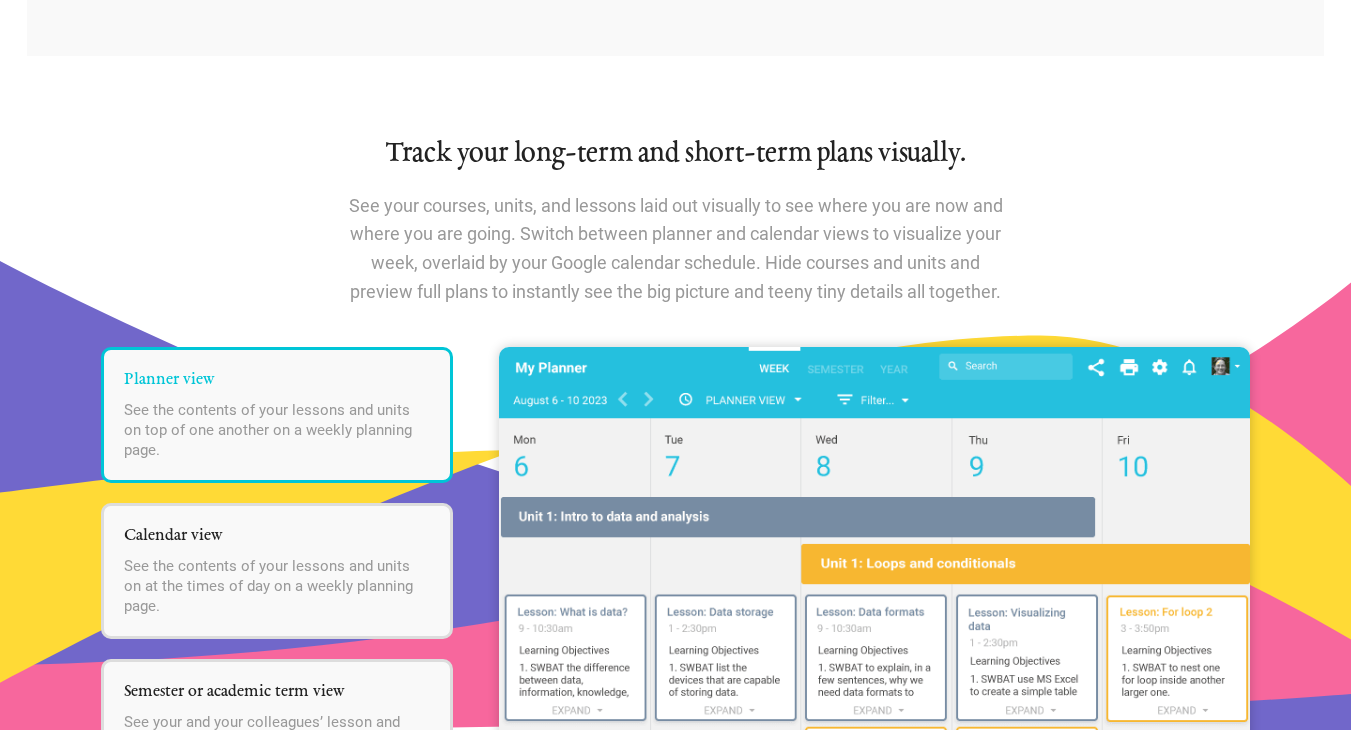 scroll, scrollTop: 3356, scrollLeft: 0, axis: vertical 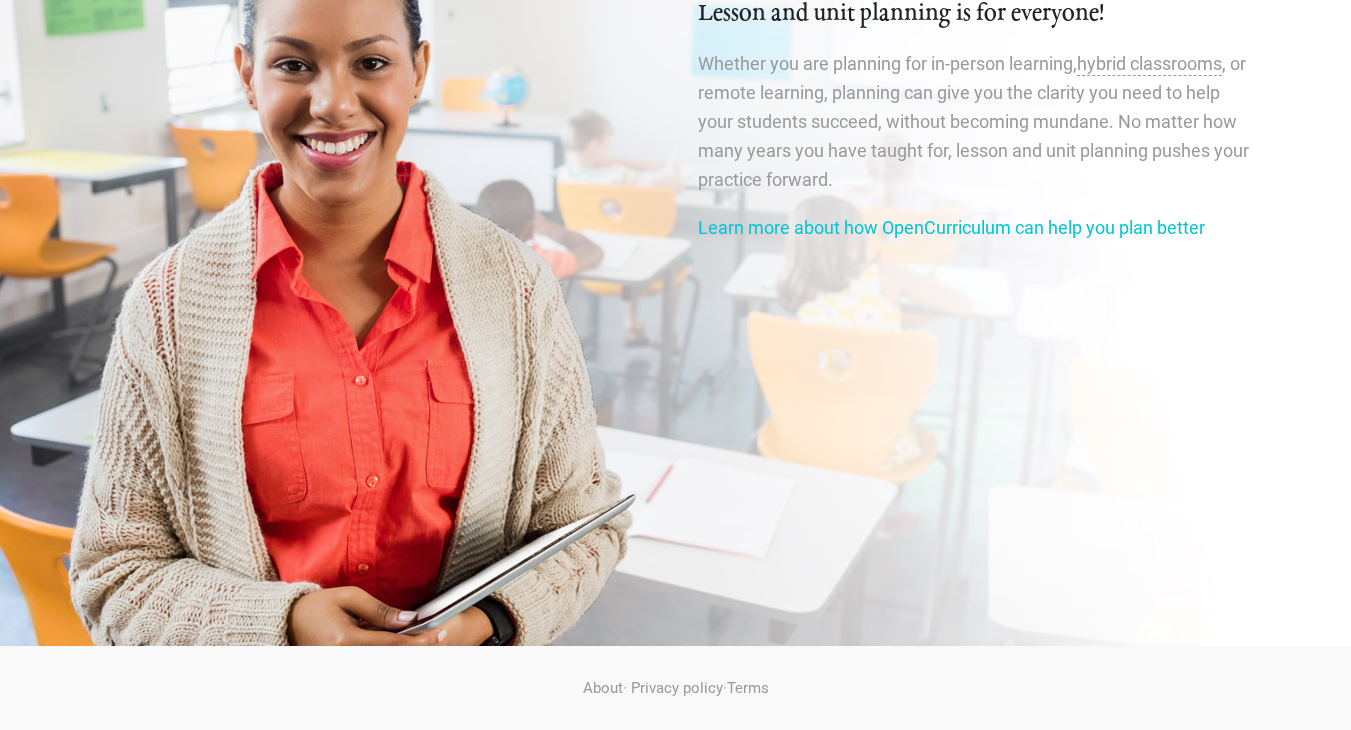 click on "About  ·
Privacy policy  ·
Terms" at bounding box center (675, 688) 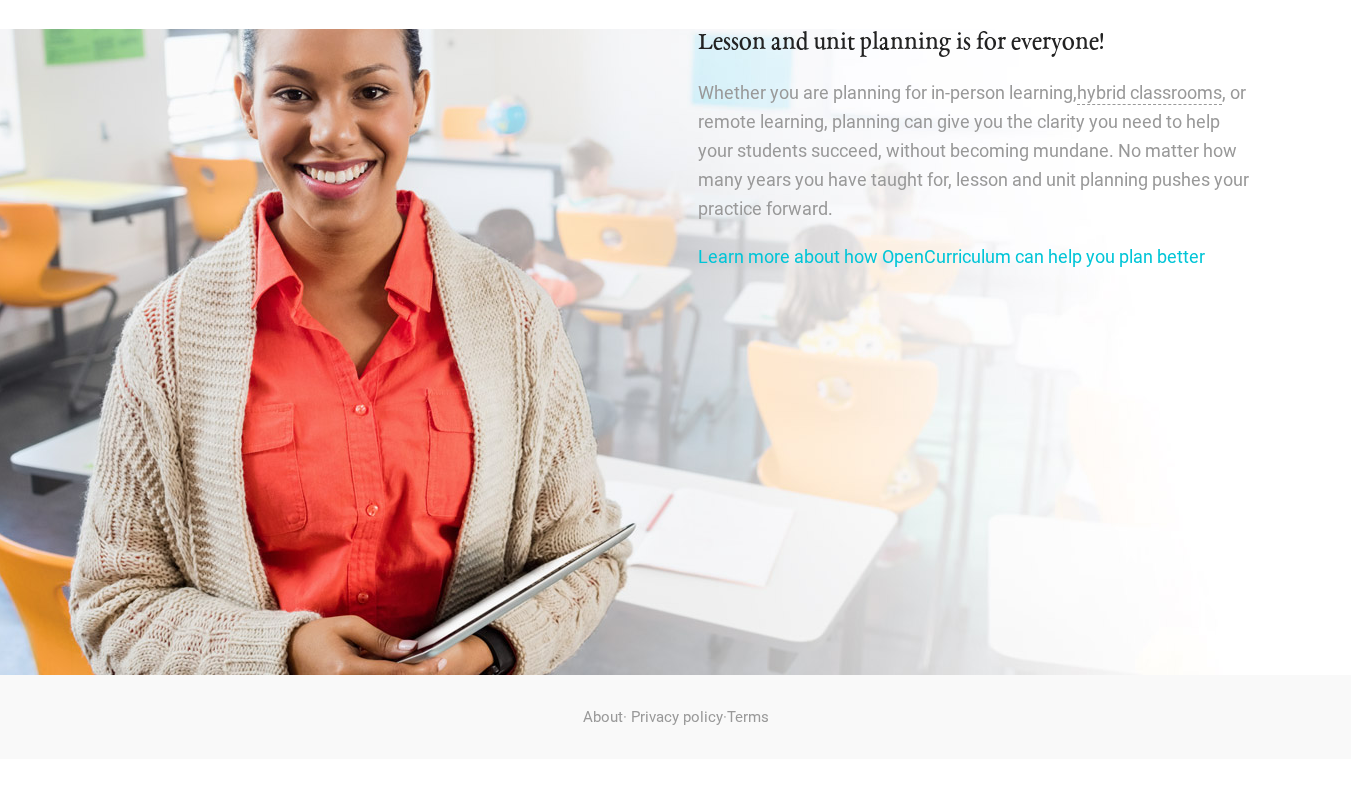 scroll, scrollTop: 3299, scrollLeft: 0, axis: vertical 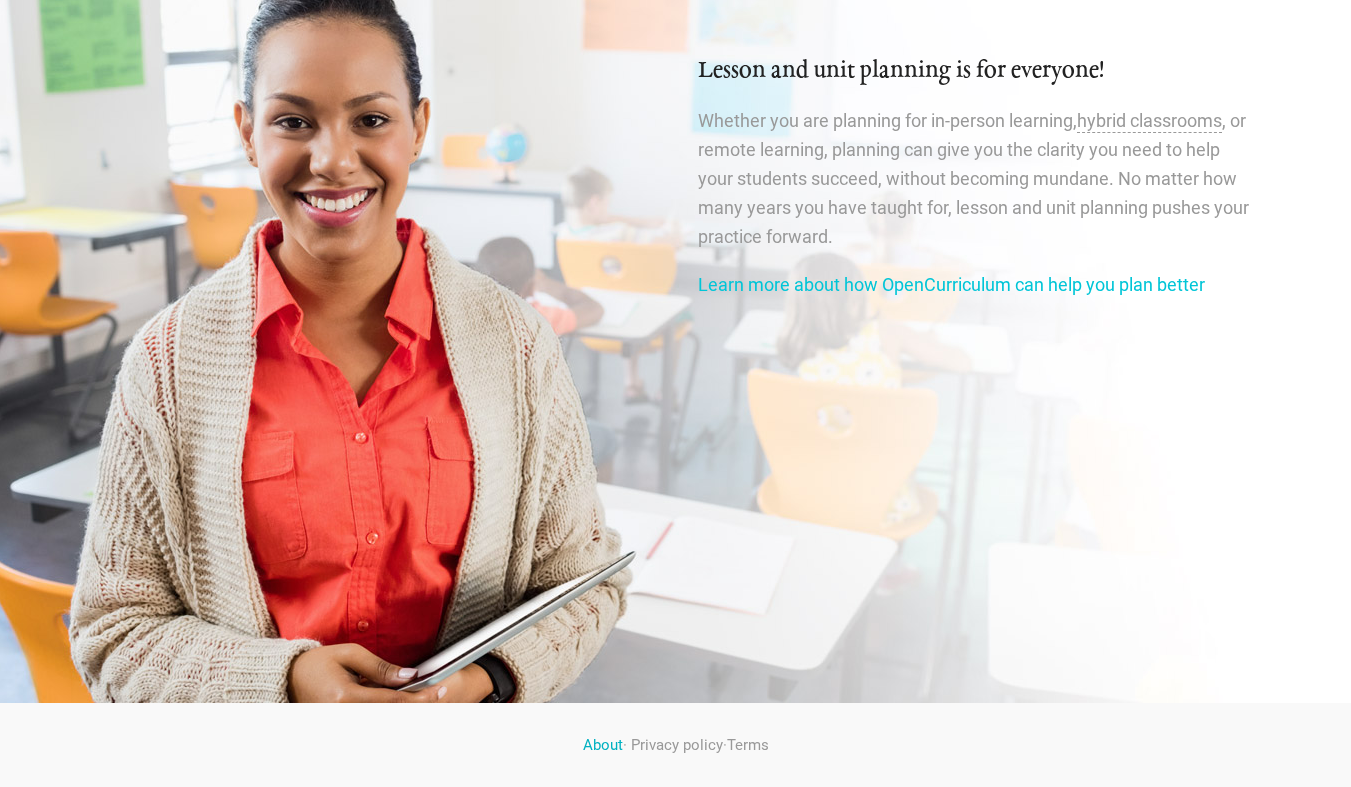 click on "About" at bounding box center (603, 745) 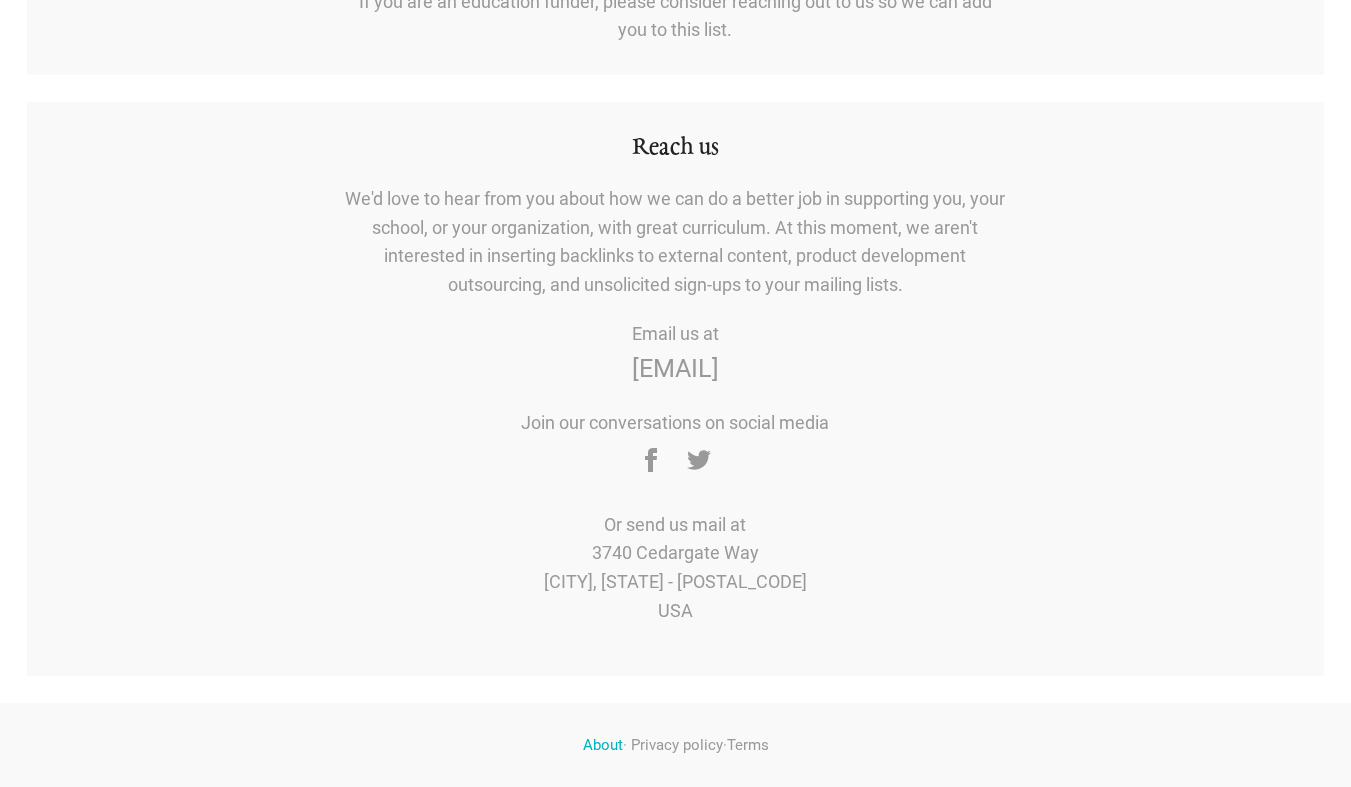 scroll, scrollTop: 0, scrollLeft: 0, axis: both 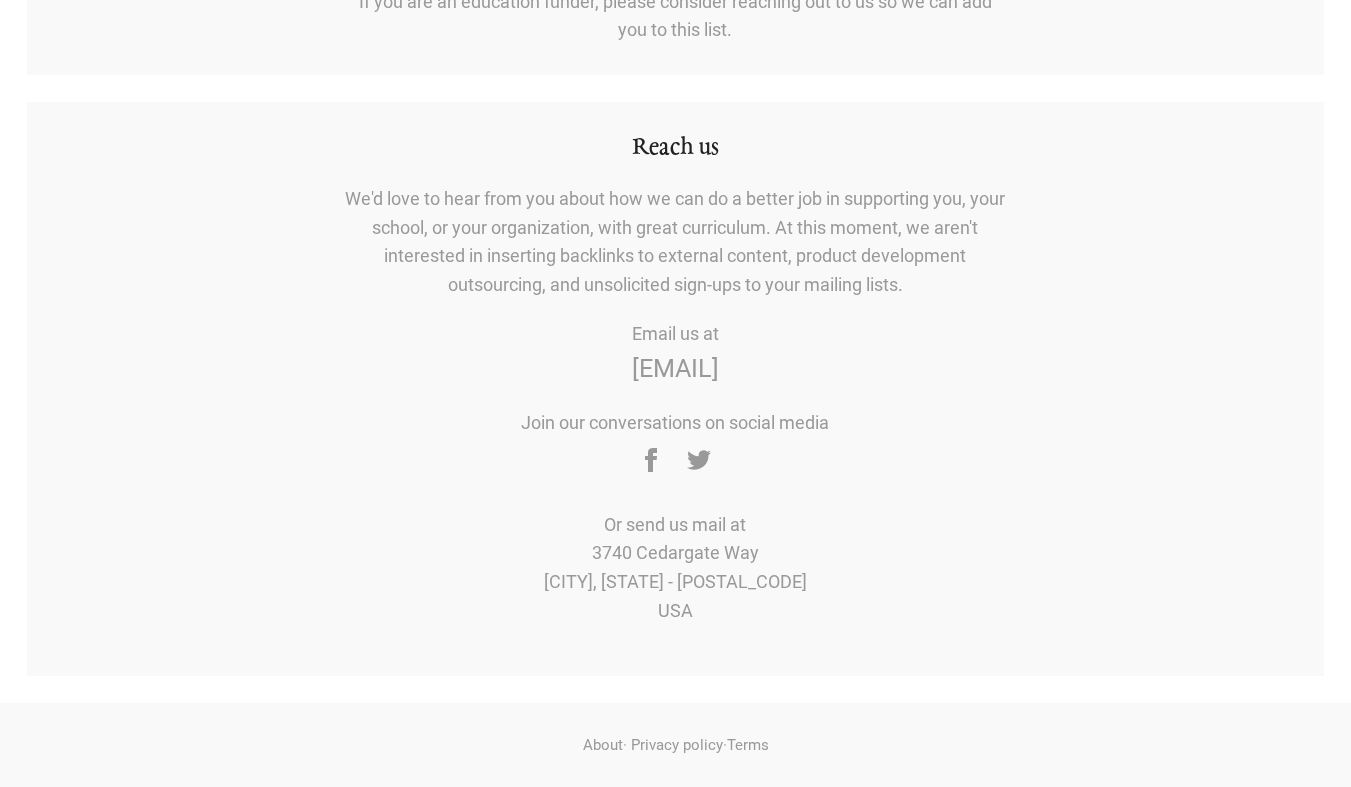 drag, startPoint x: 831, startPoint y: 367, endPoint x: 513, endPoint y: 369, distance: 318.0063 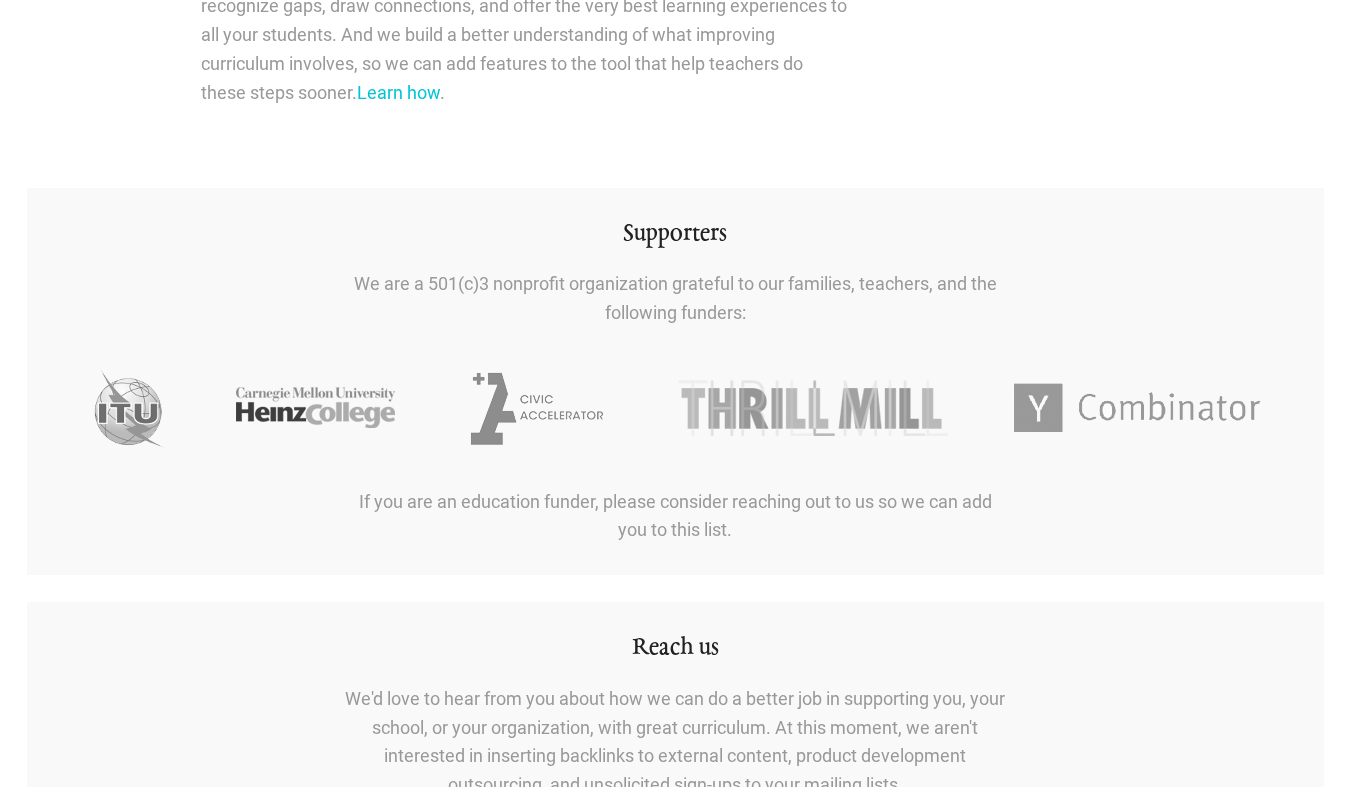 scroll, scrollTop: 1587, scrollLeft: 0, axis: vertical 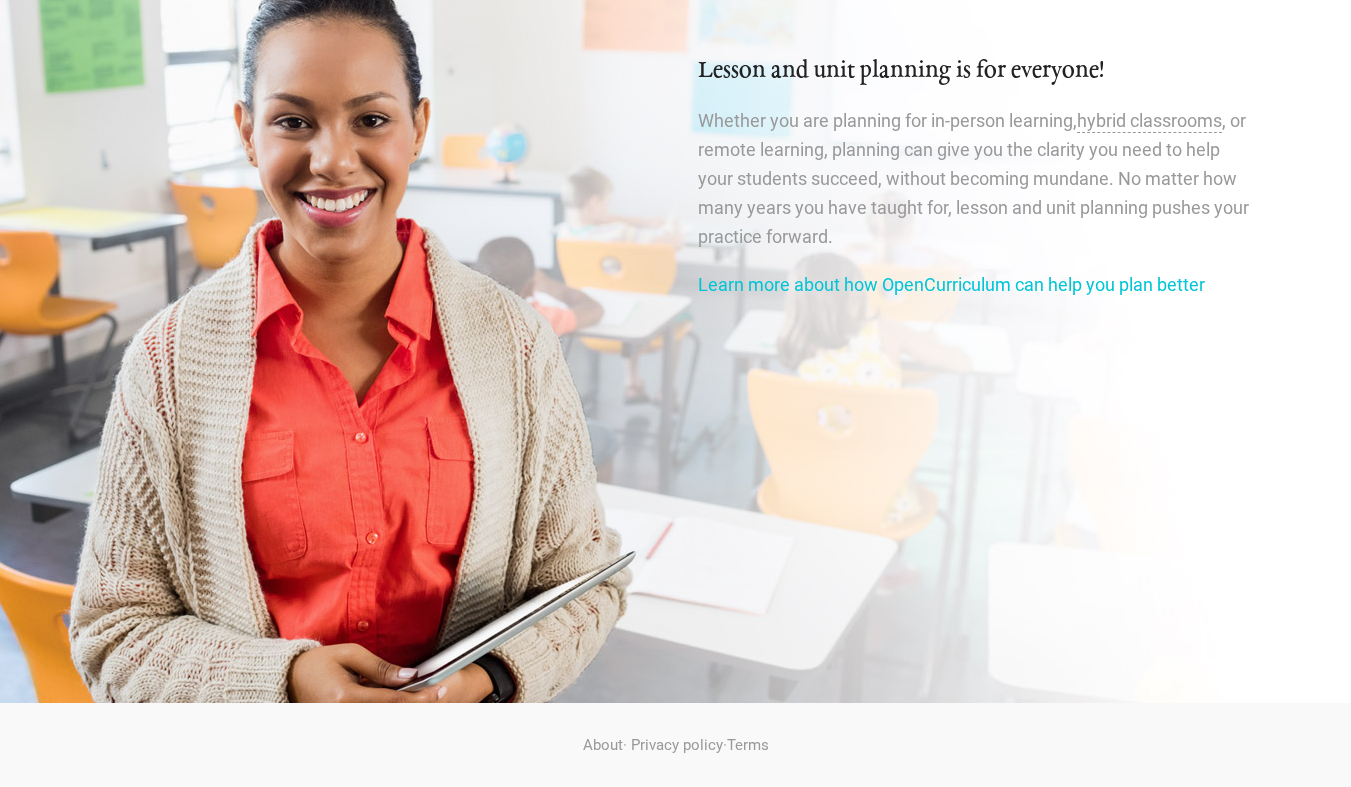 click on "Lesson and unit planning is for everyone!
Whether you are planning for in-person learning,  hybrid
classrooms , or remote learning, planning can give you the clarity
you need to help your students succeed, without becoming mundane. No matter how many
years you have taught for, lesson and unit planning pushes
your practice forward.
Learn more about how OpenCurriculum can help you plan better" at bounding box center [675, 319] 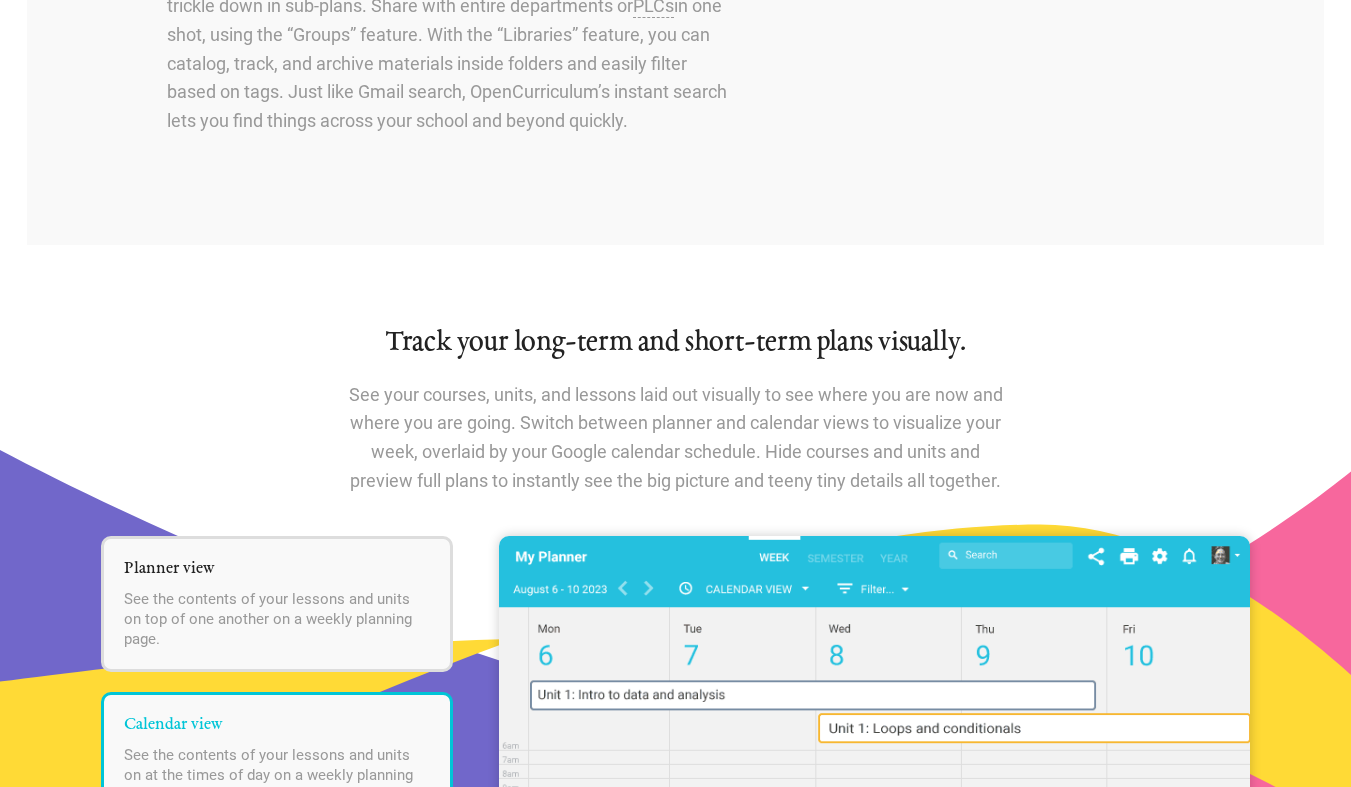 scroll, scrollTop: 325, scrollLeft: 0, axis: vertical 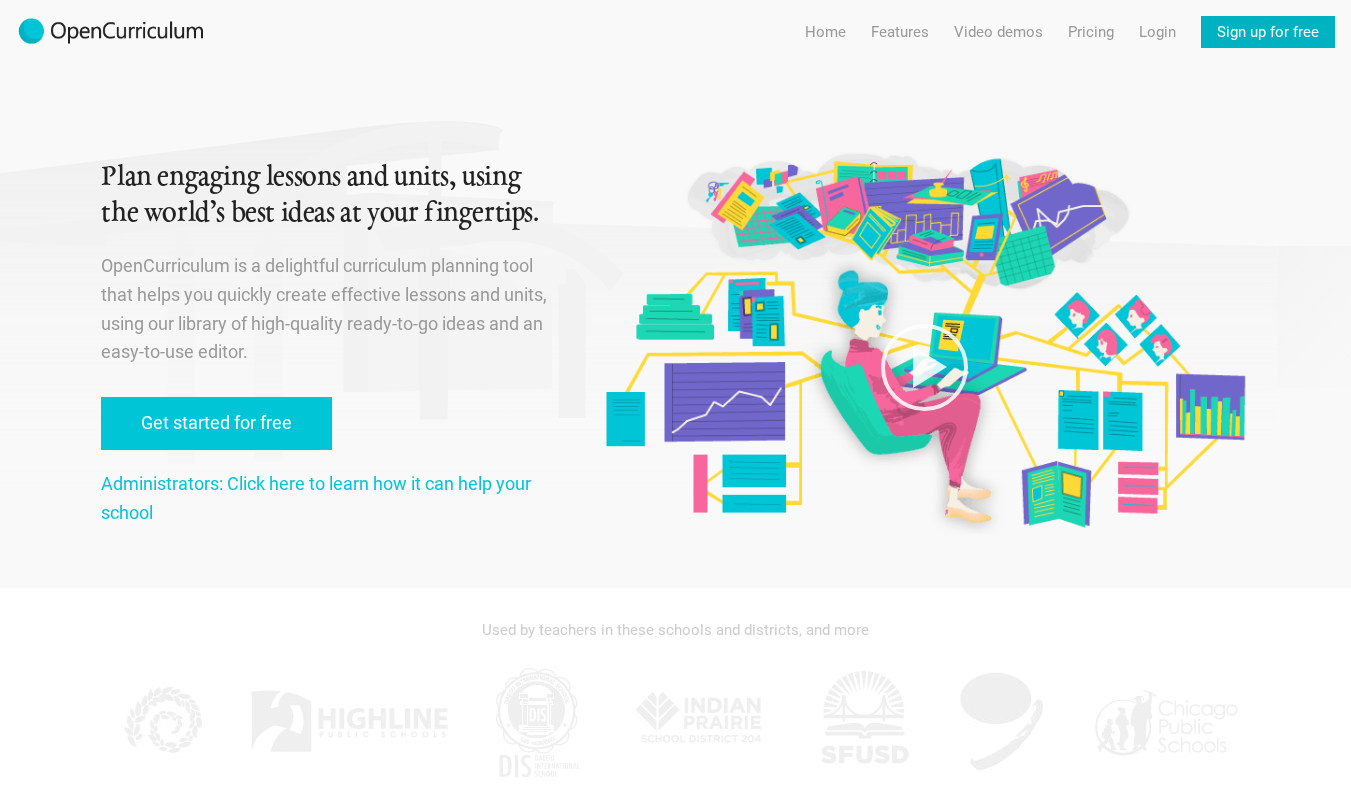 click on "Sign up for free" at bounding box center [1268, 32] 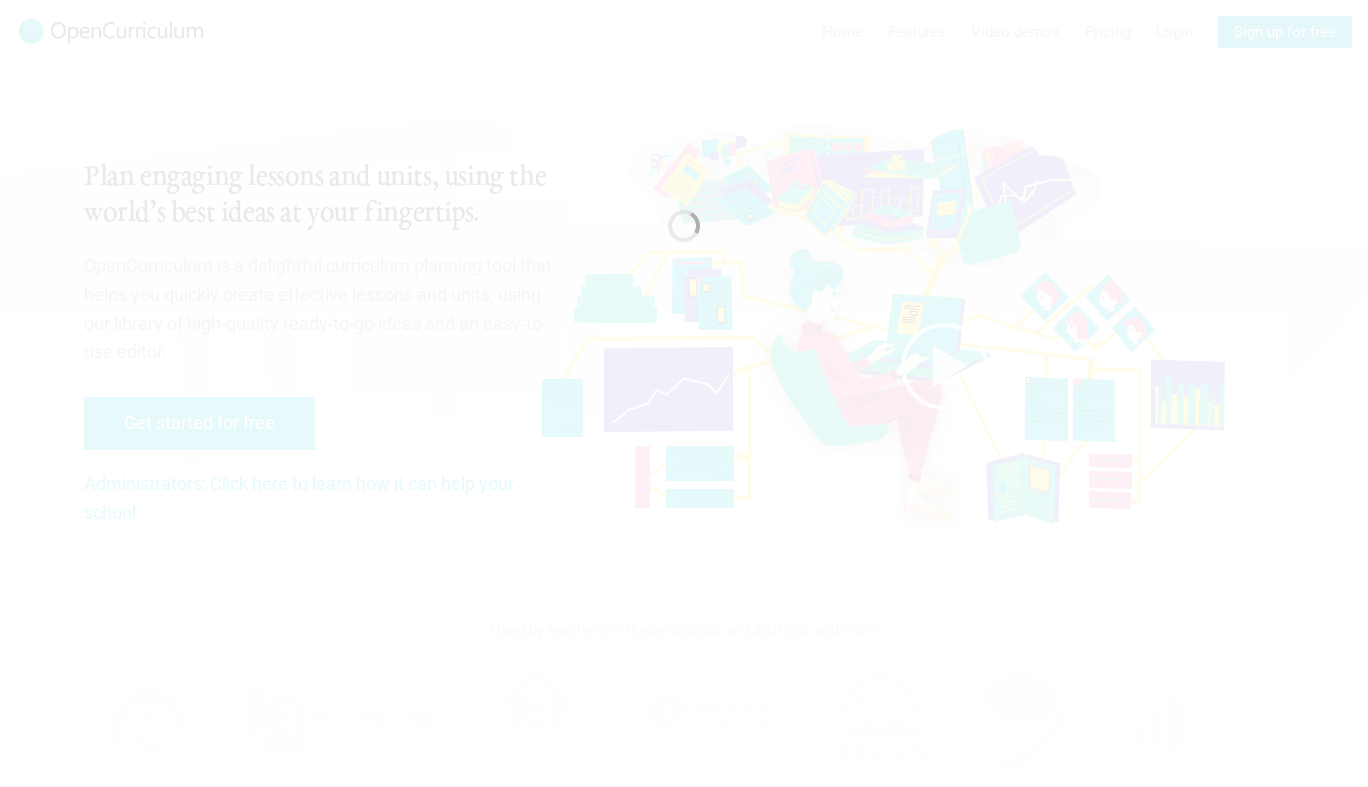 scroll, scrollTop: 0, scrollLeft: 0, axis: both 